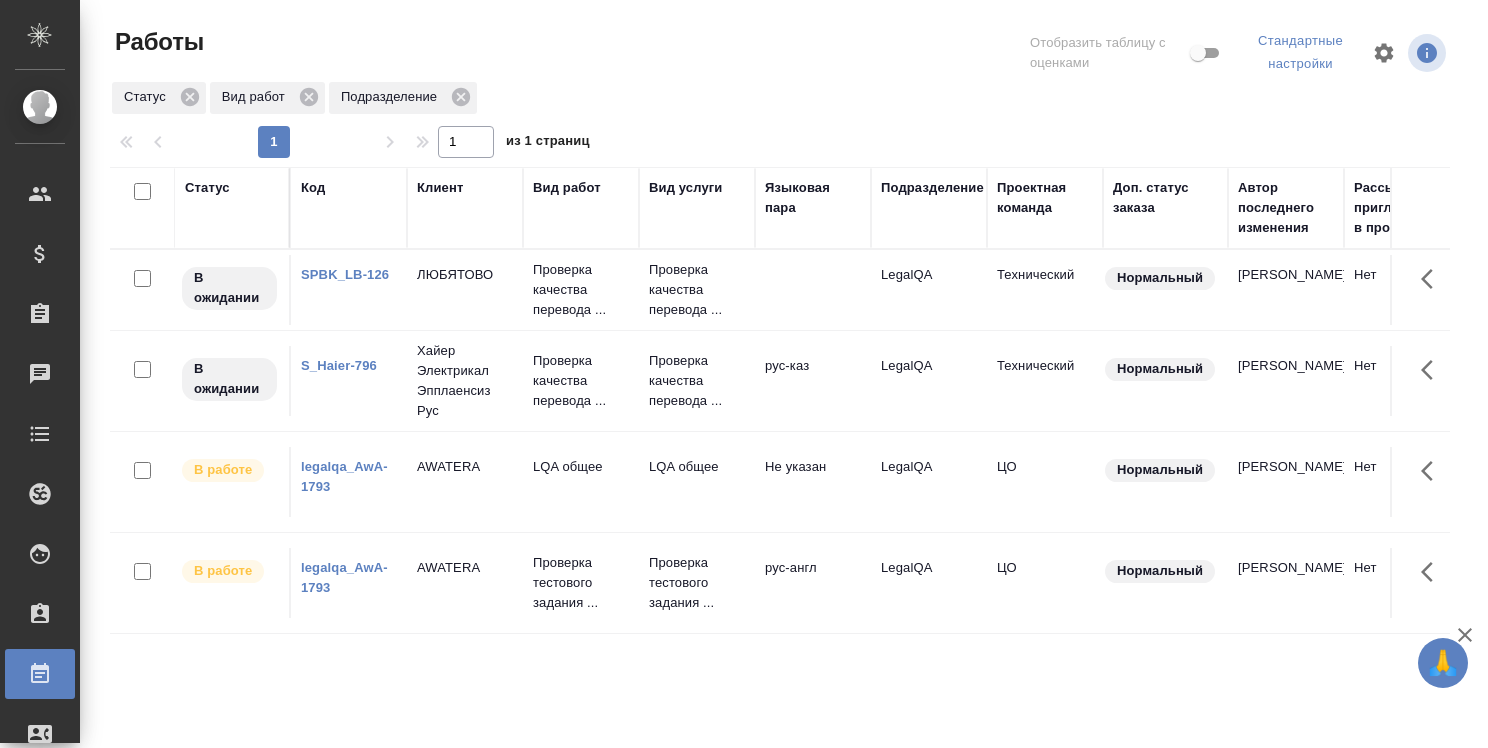 scroll, scrollTop: 0, scrollLeft: 0, axis: both 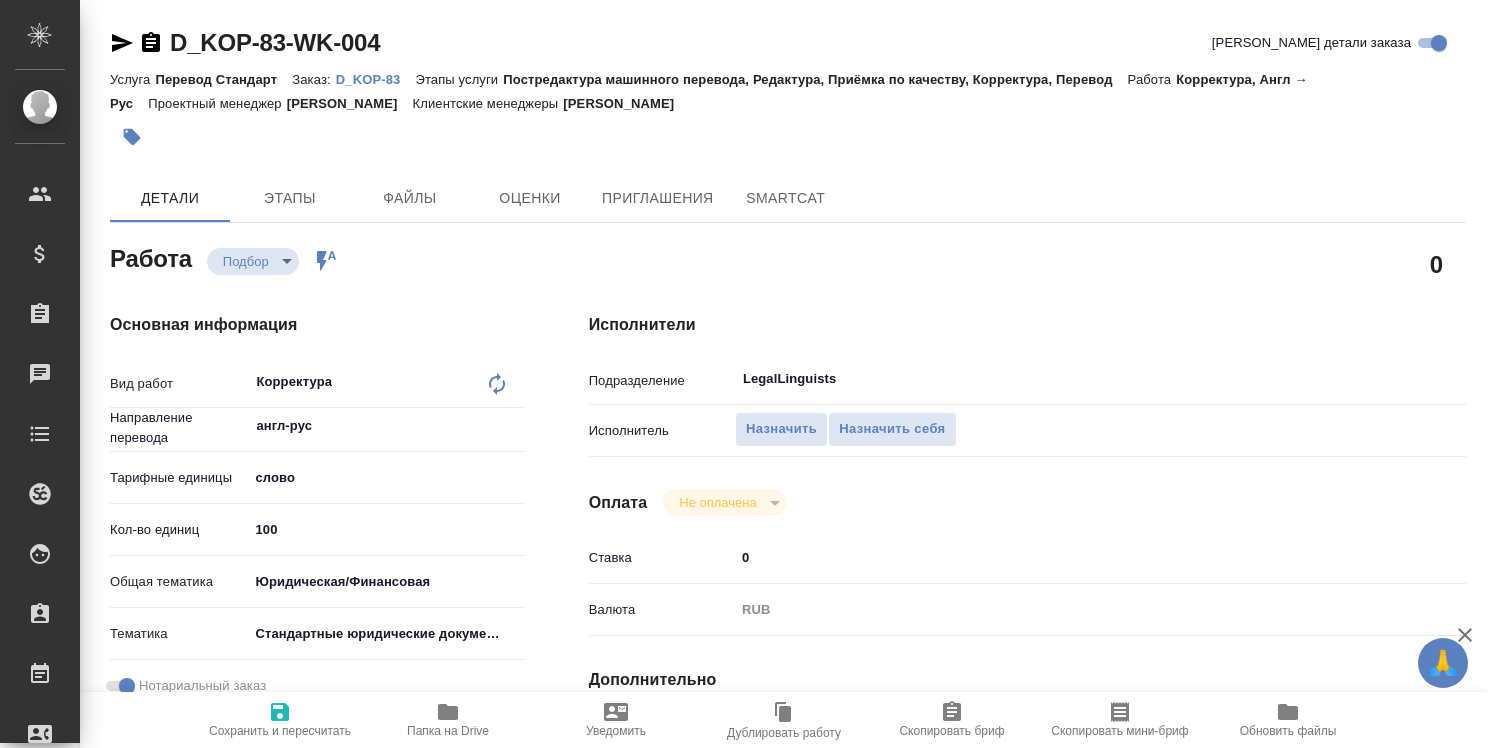type on "x" 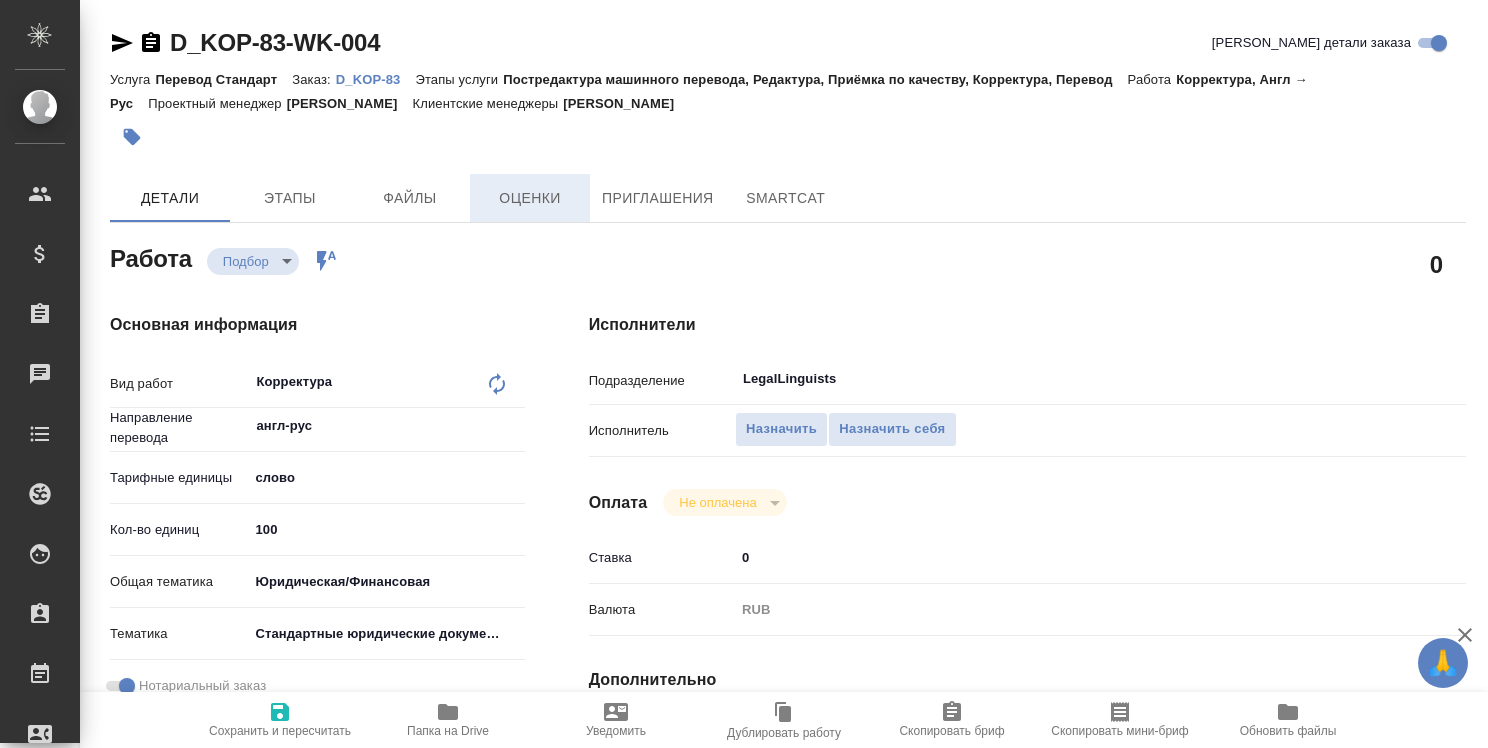 type on "x" 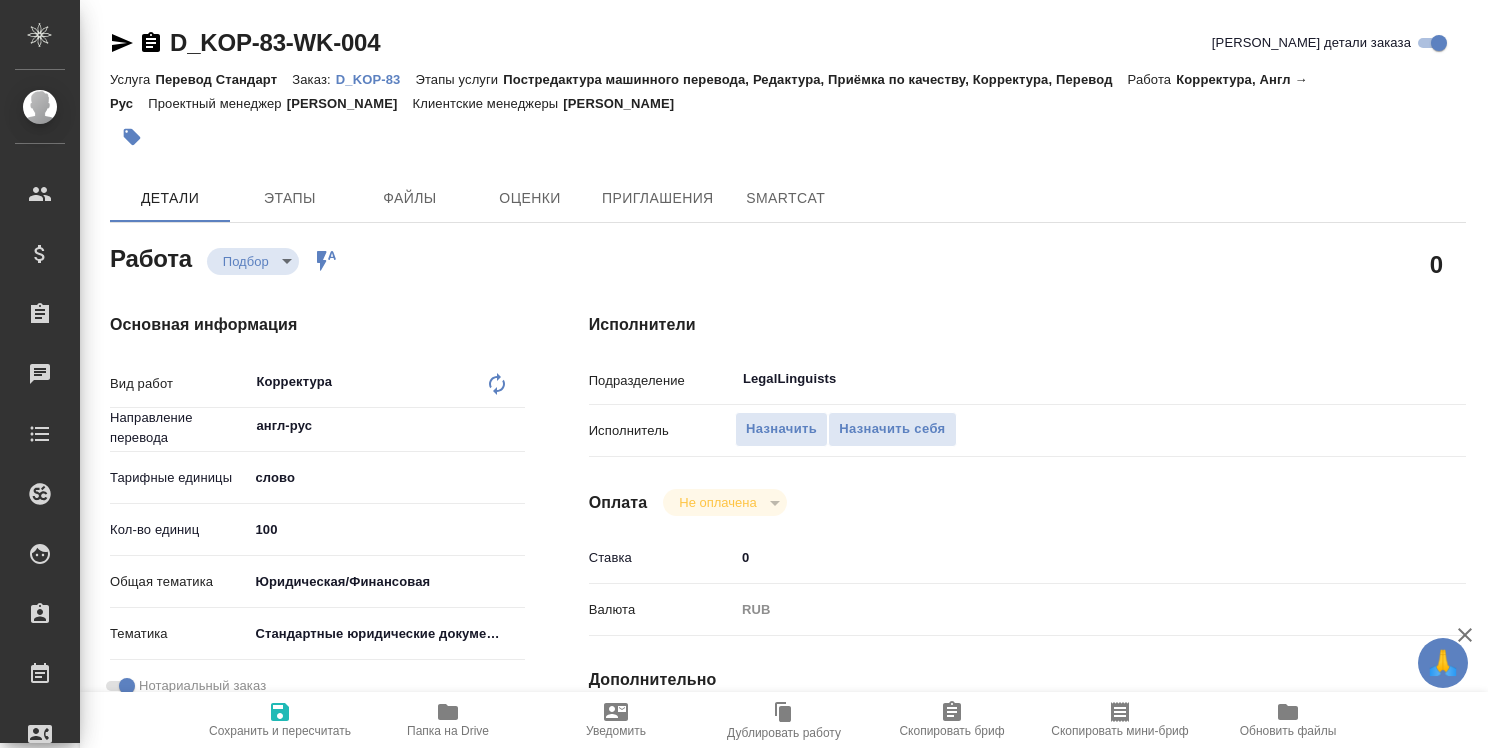 type on "x" 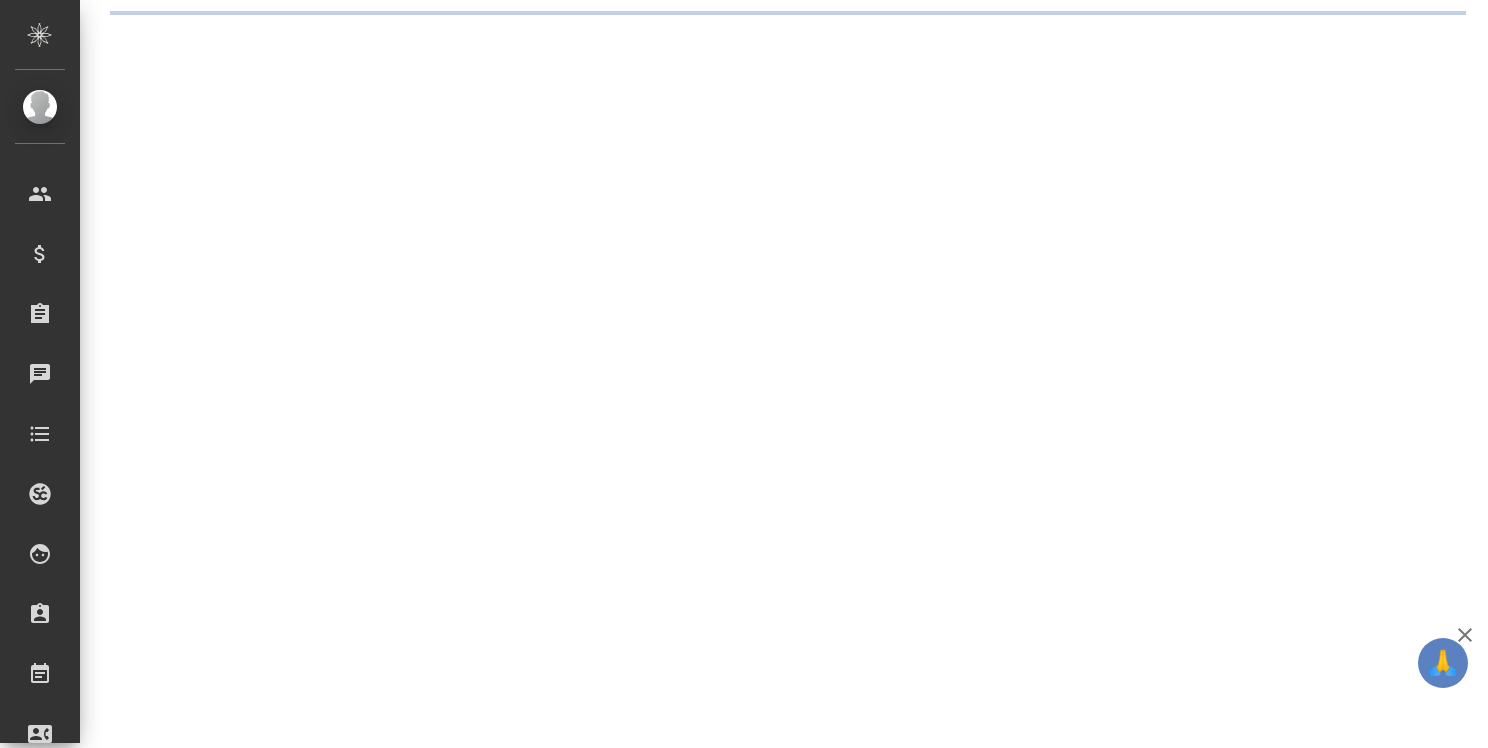 scroll, scrollTop: 0, scrollLeft: 0, axis: both 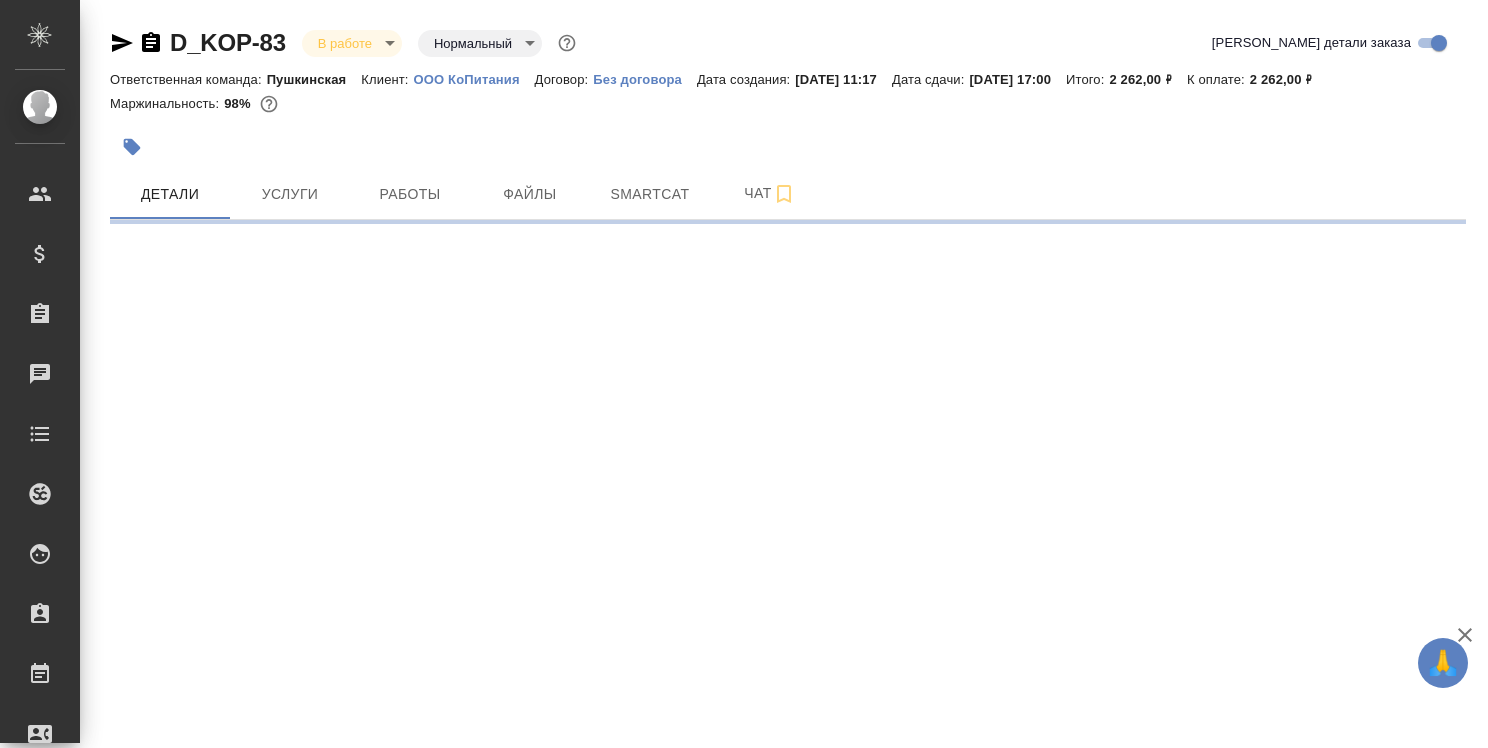 select on "RU" 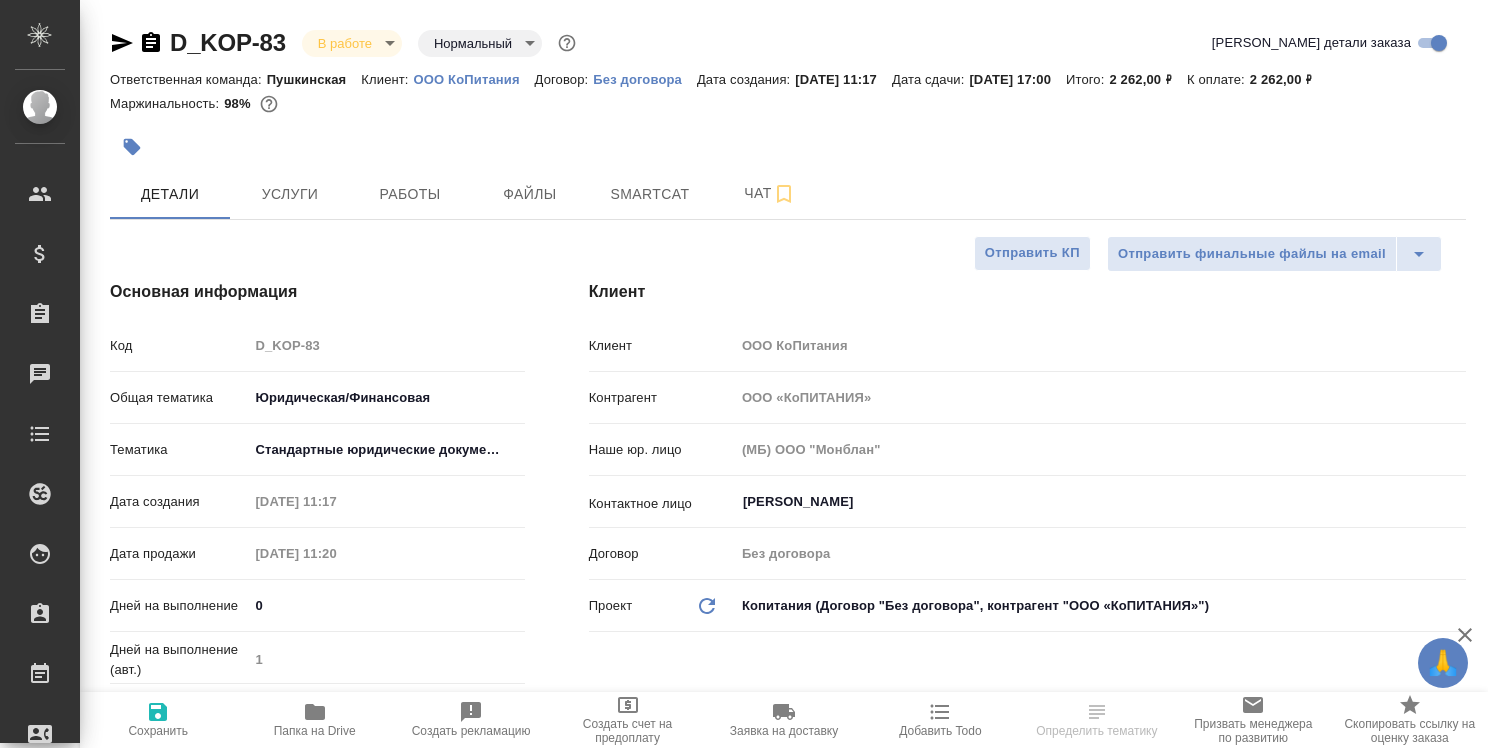 type on "x" 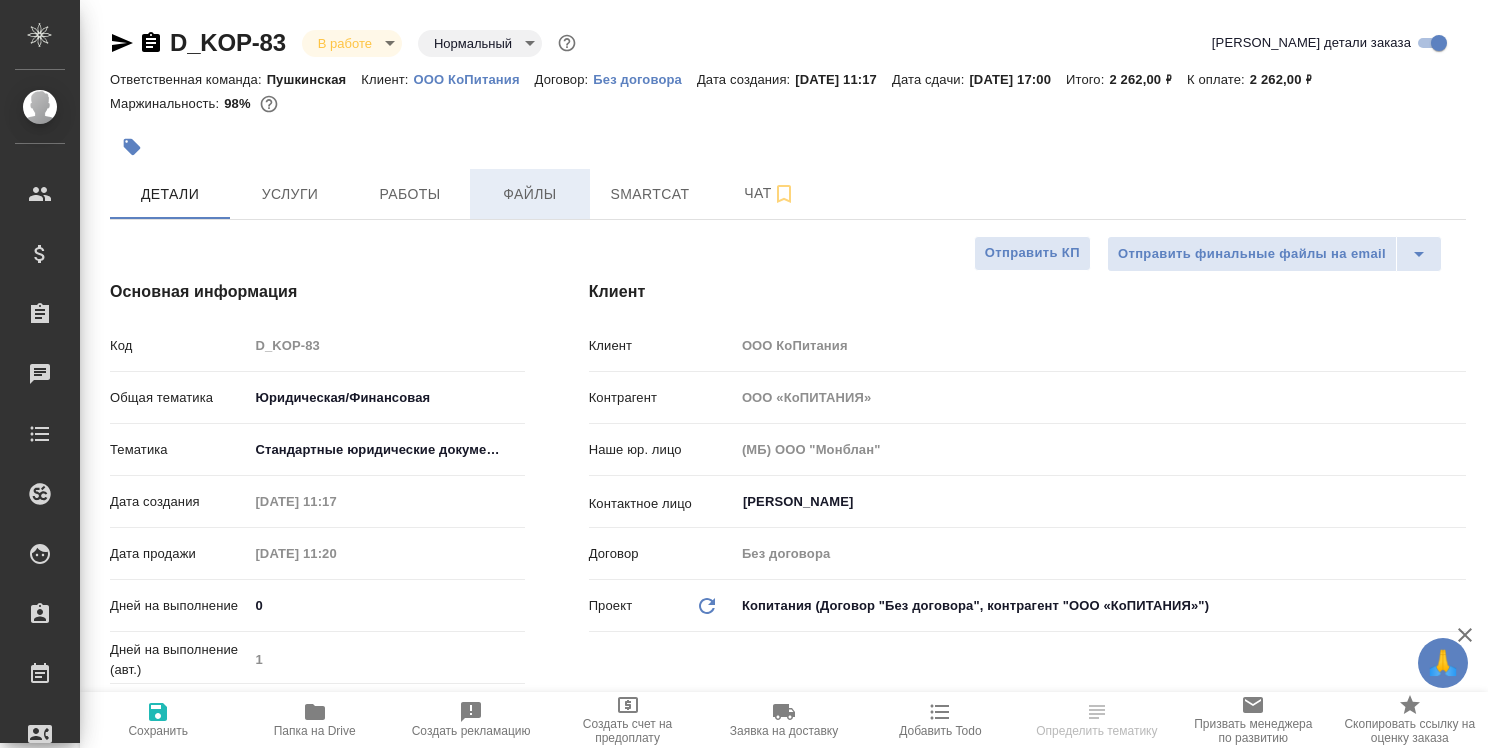 type on "[PERSON_NAME]" 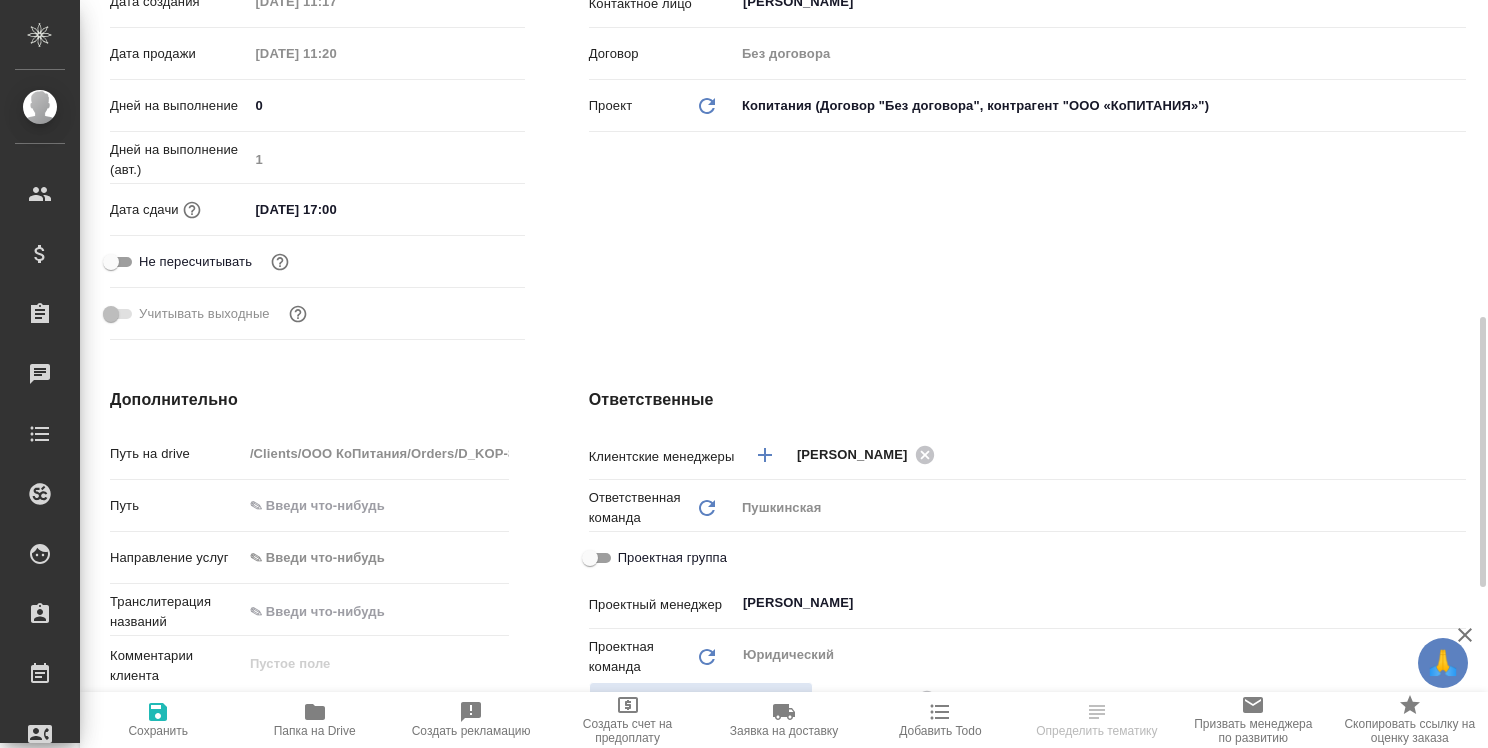 scroll, scrollTop: 700, scrollLeft: 0, axis: vertical 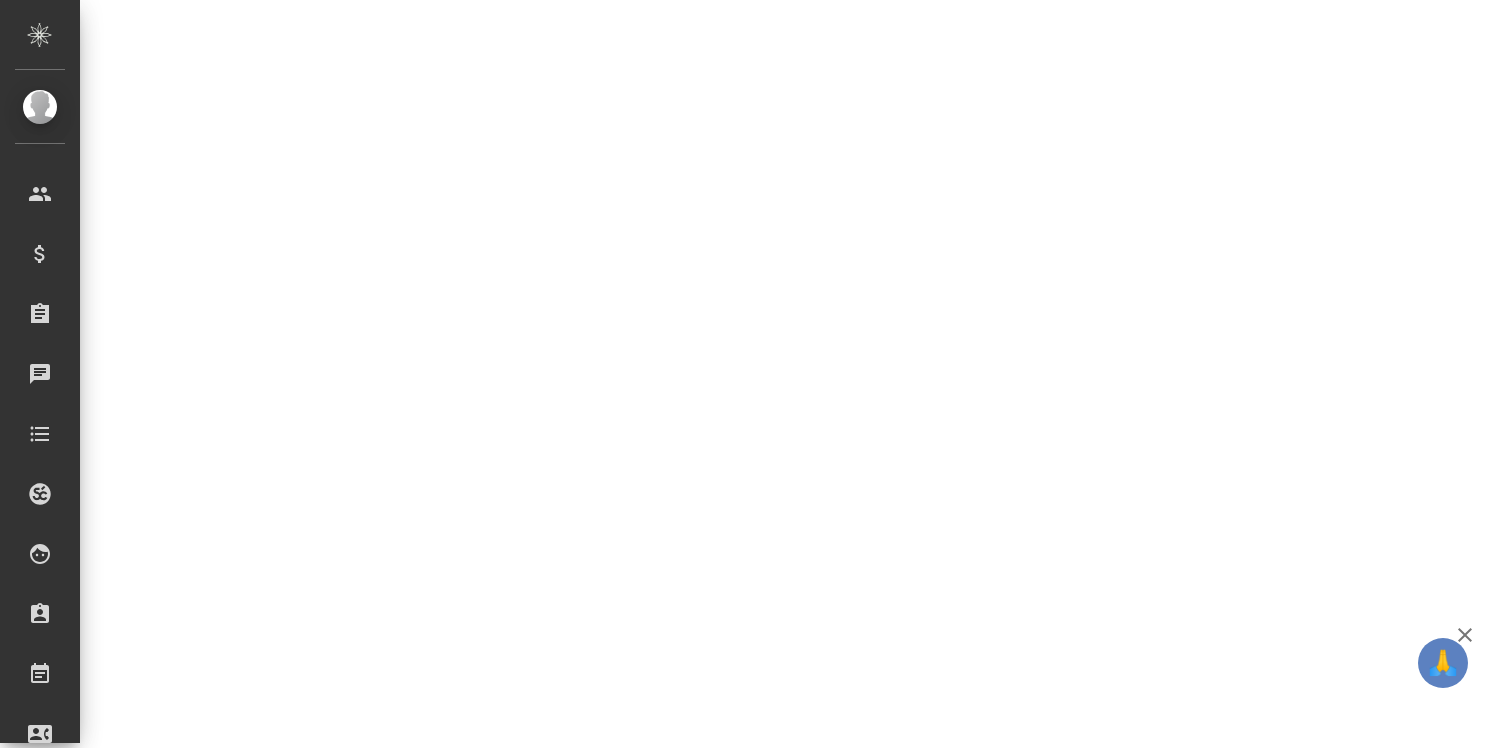 select on "RU" 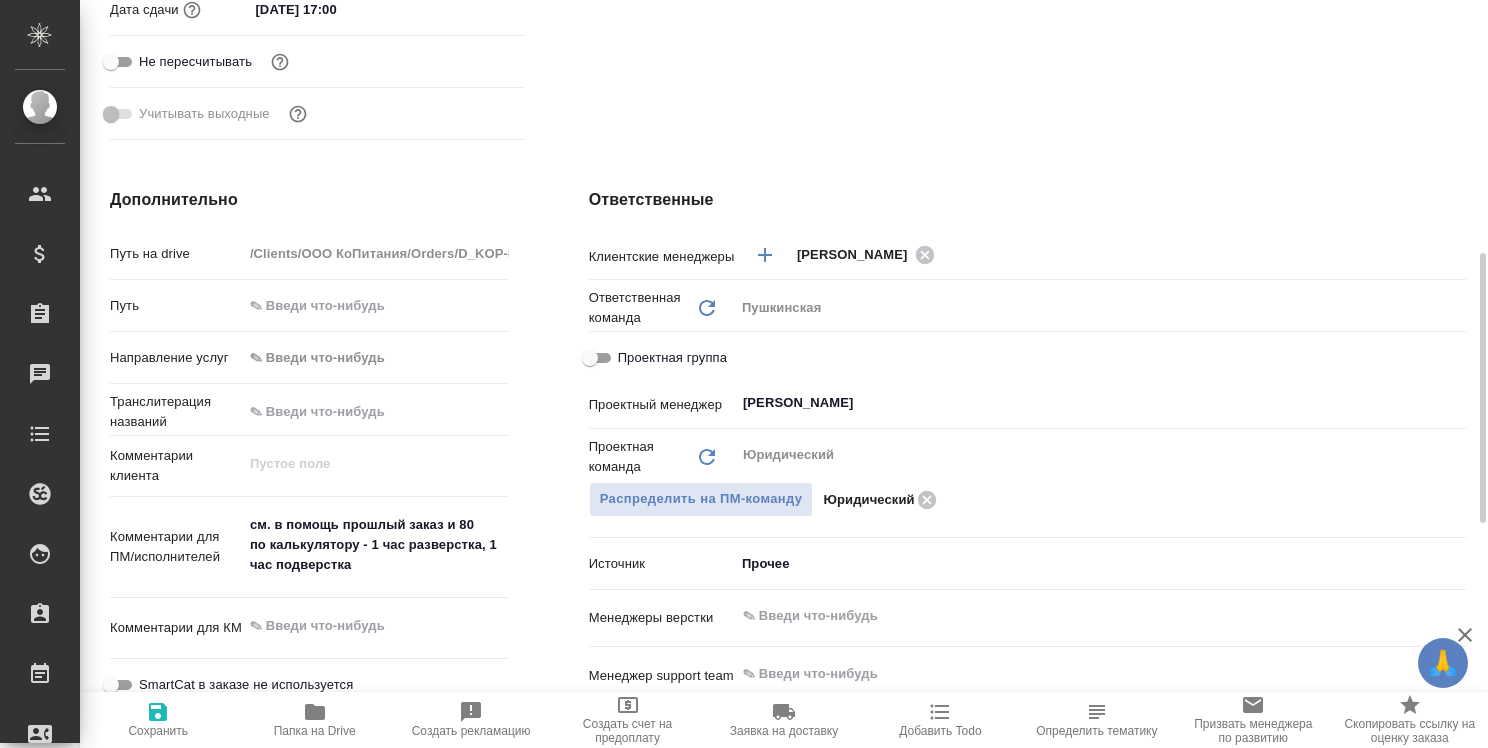 type on "x" 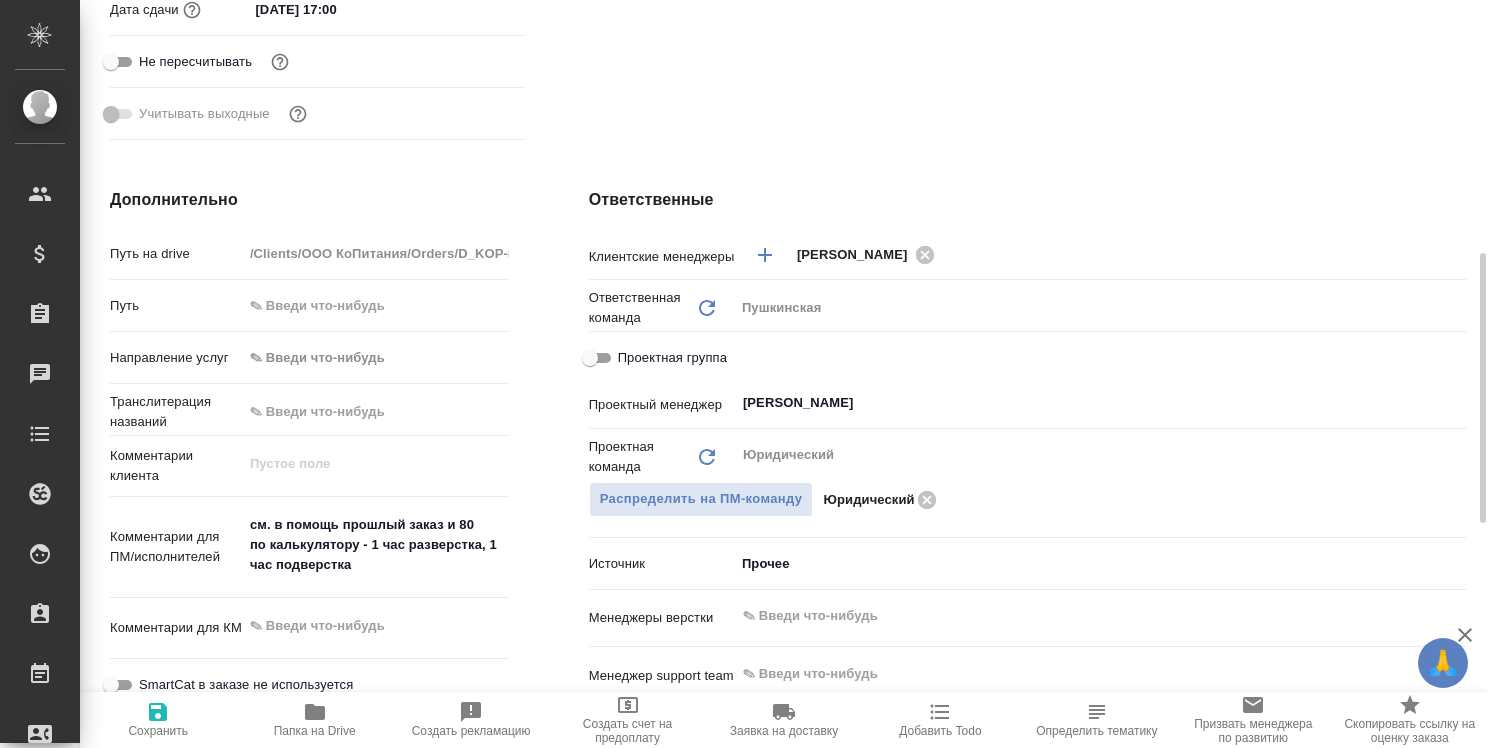 type on "x" 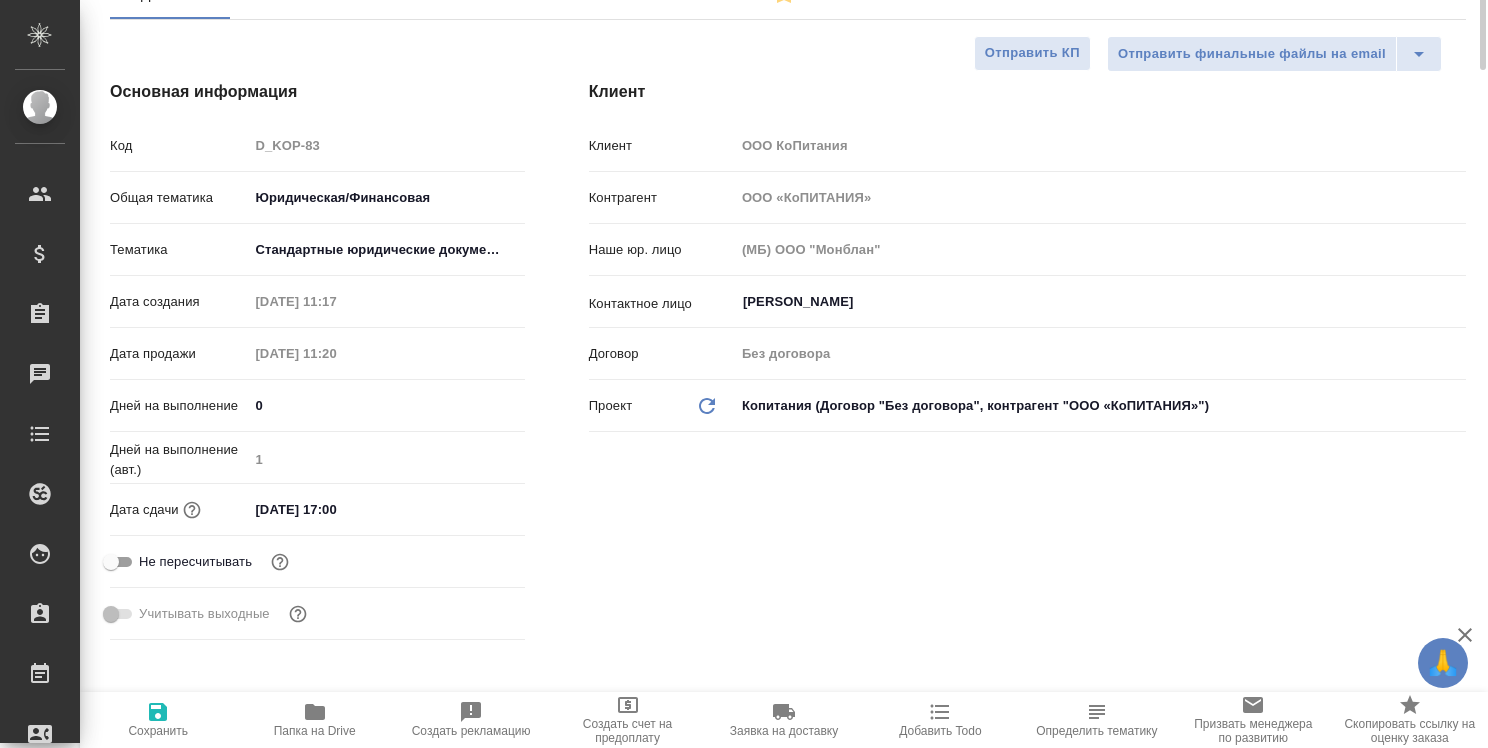 scroll, scrollTop: 0, scrollLeft: 0, axis: both 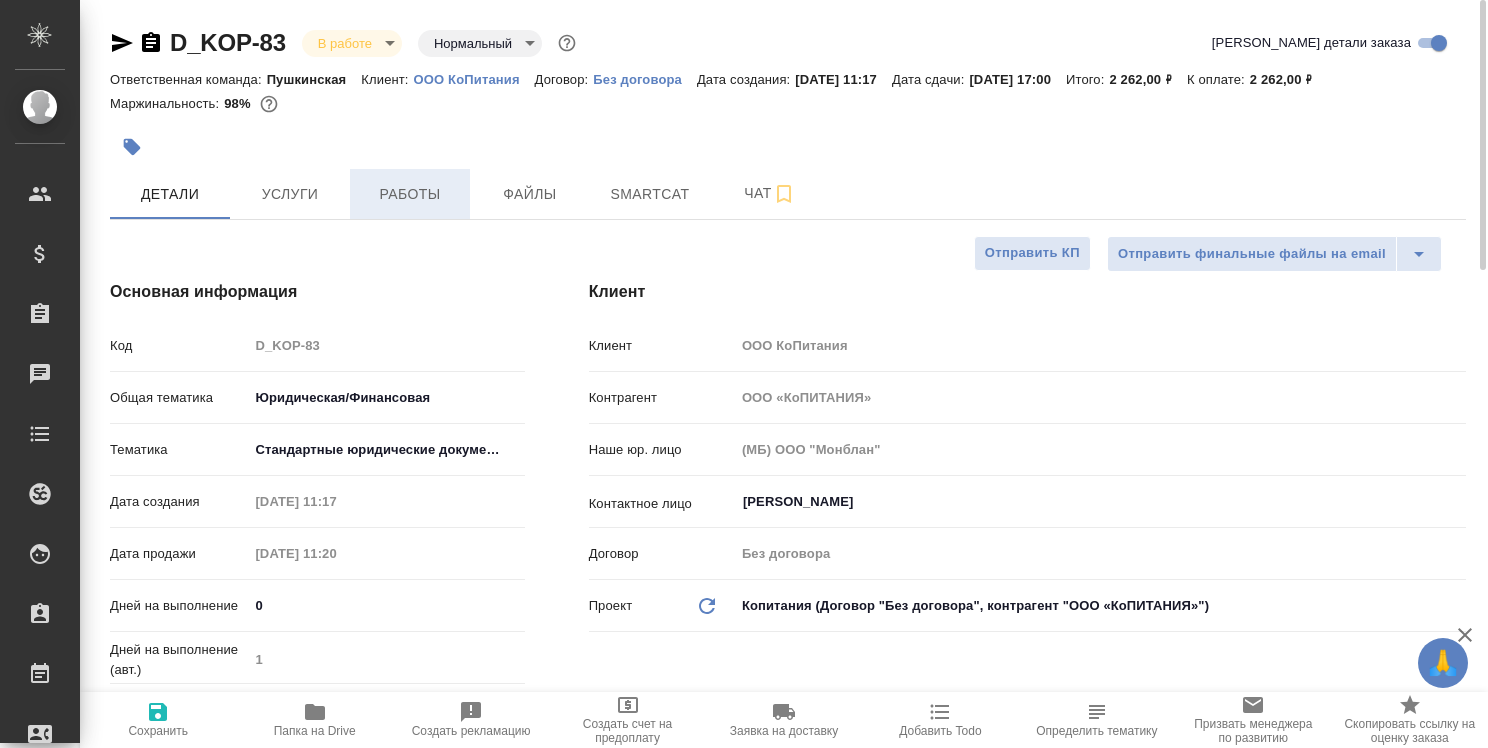 click on "Работы" at bounding box center [410, 194] 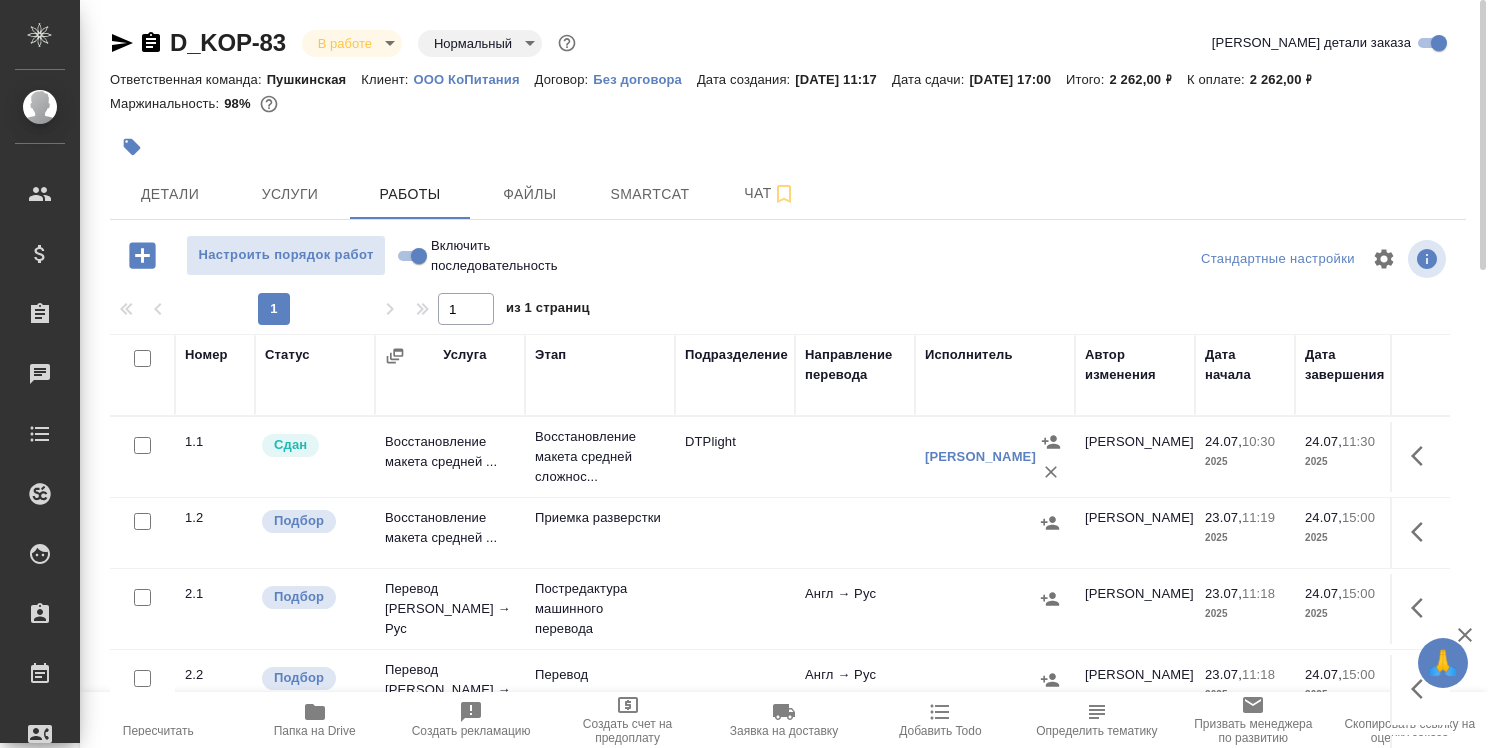 scroll, scrollTop: 87, scrollLeft: 0, axis: vertical 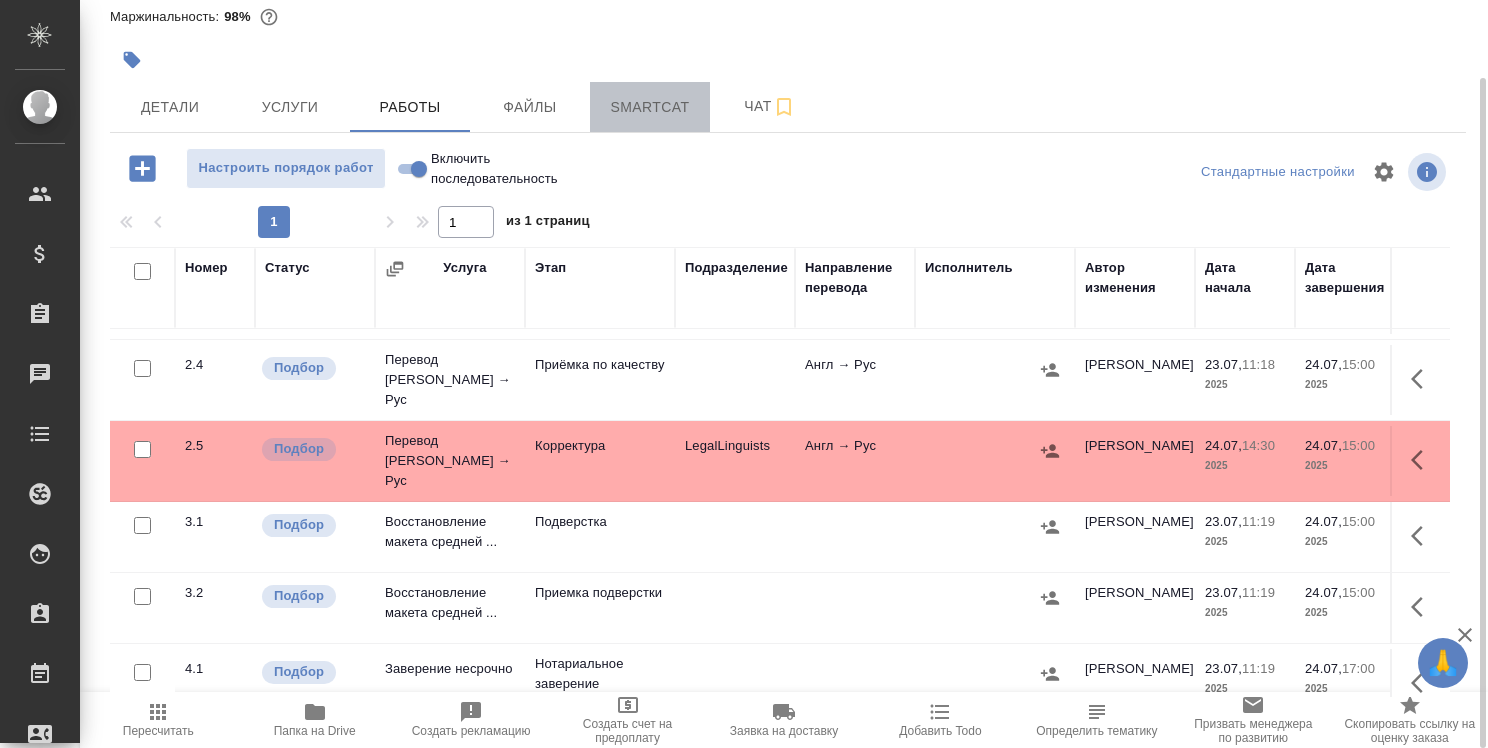 click on "Smartcat" at bounding box center [650, 107] 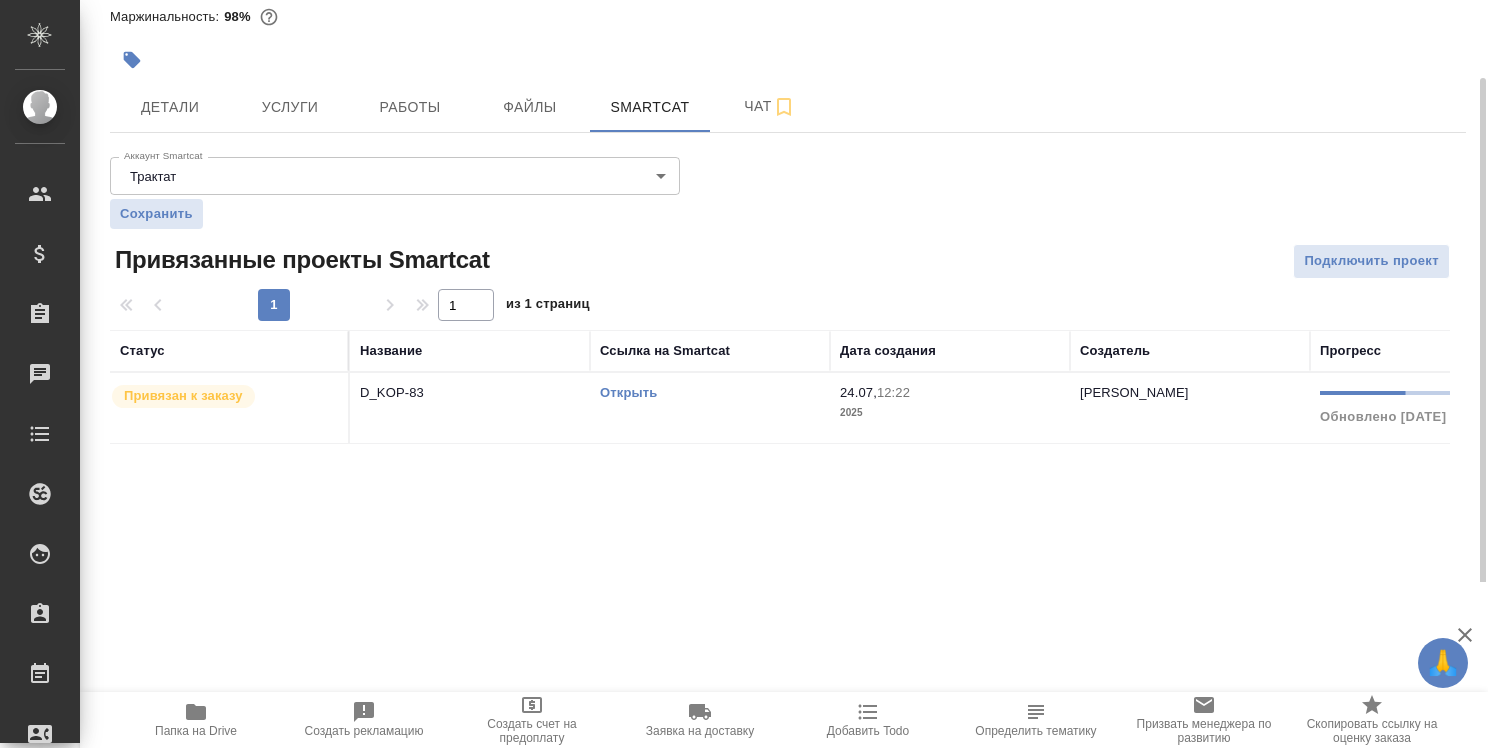 click on "Открыть" at bounding box center [628, 392] 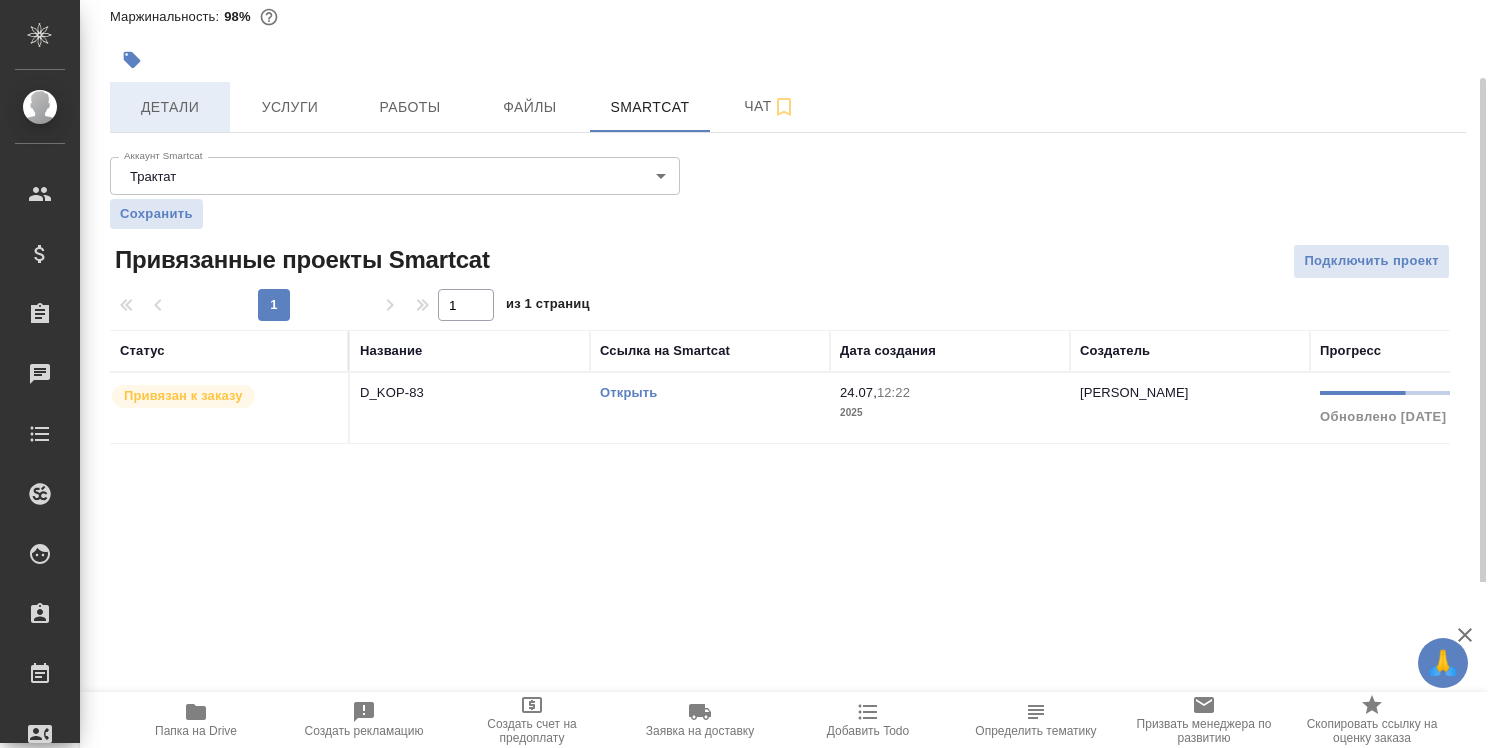 click on "Детали" at bounding box center [170, 107] 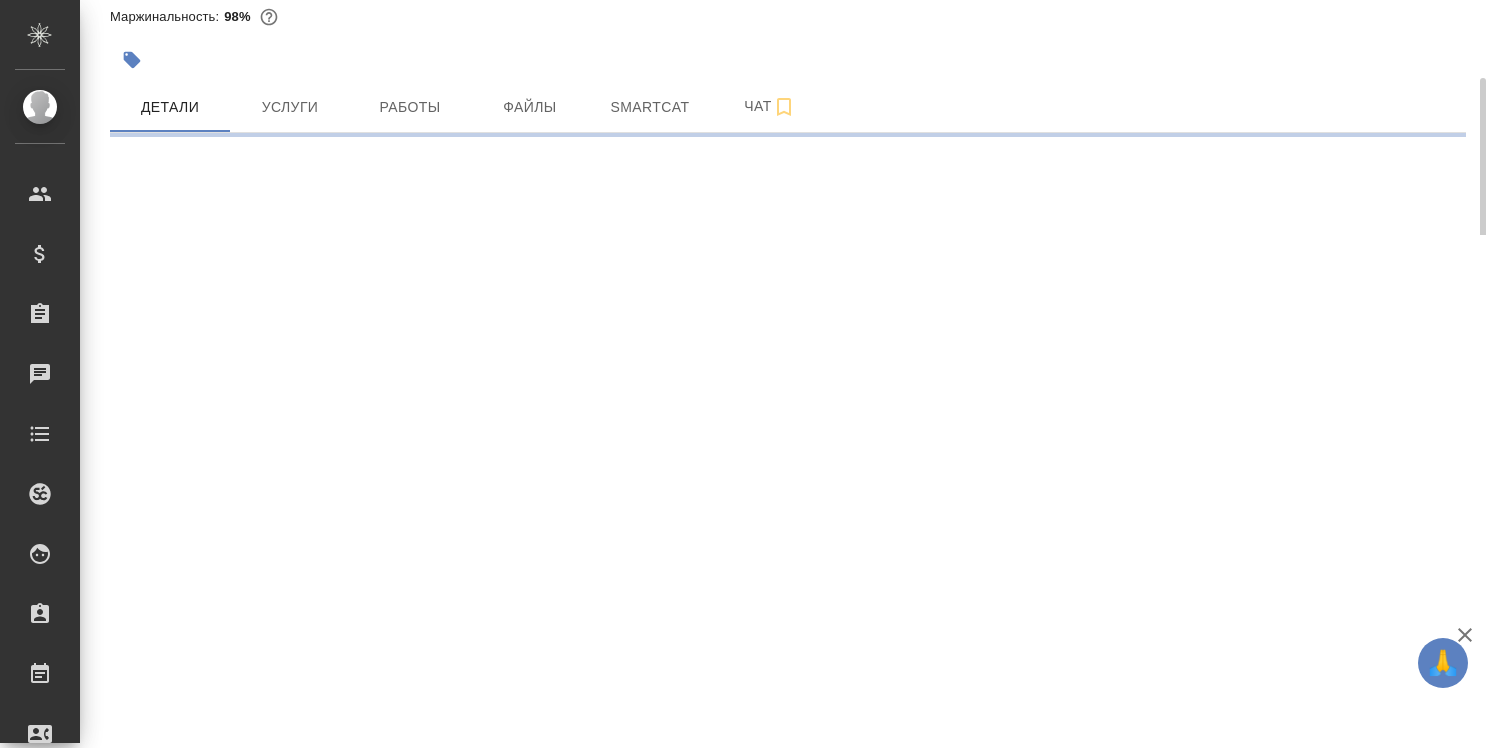 select on "RU" 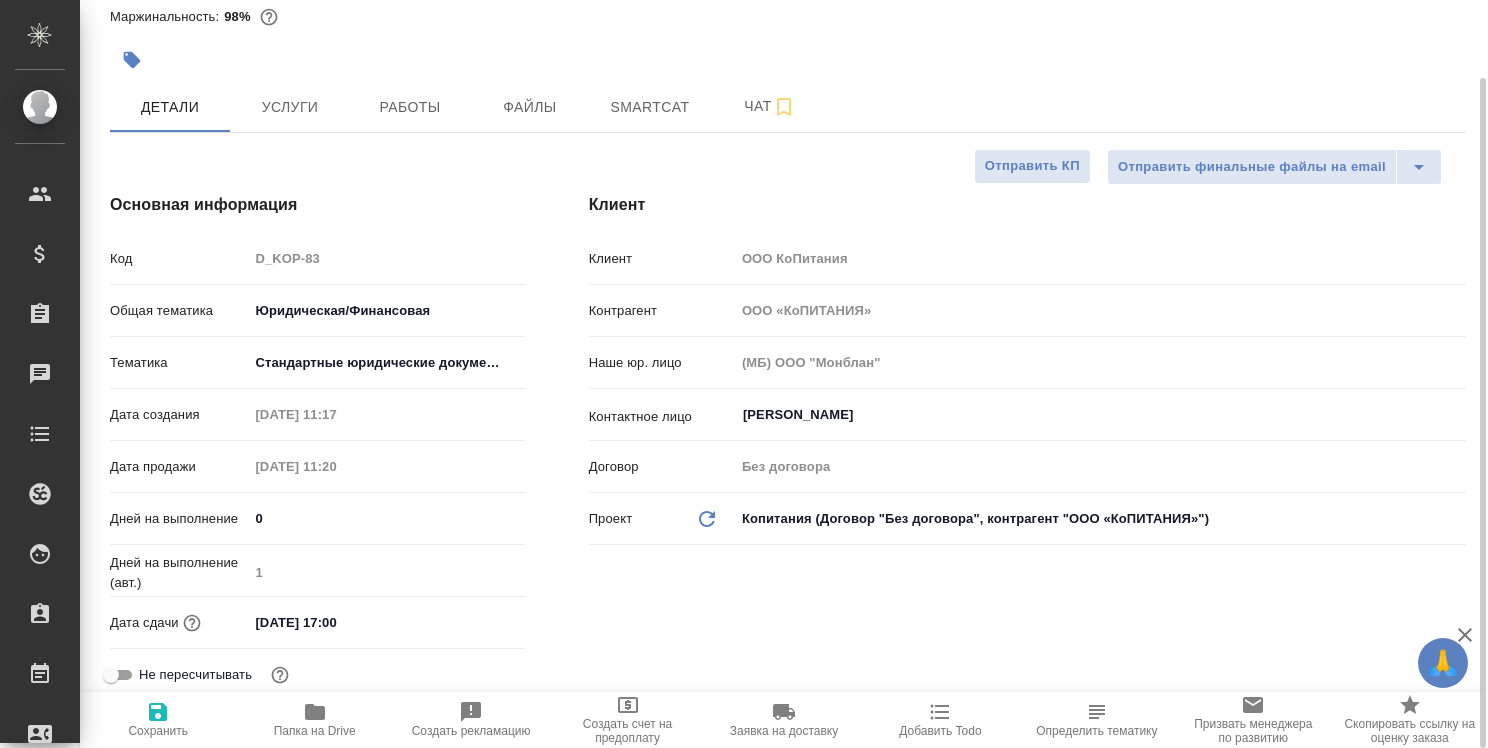 type on "x" 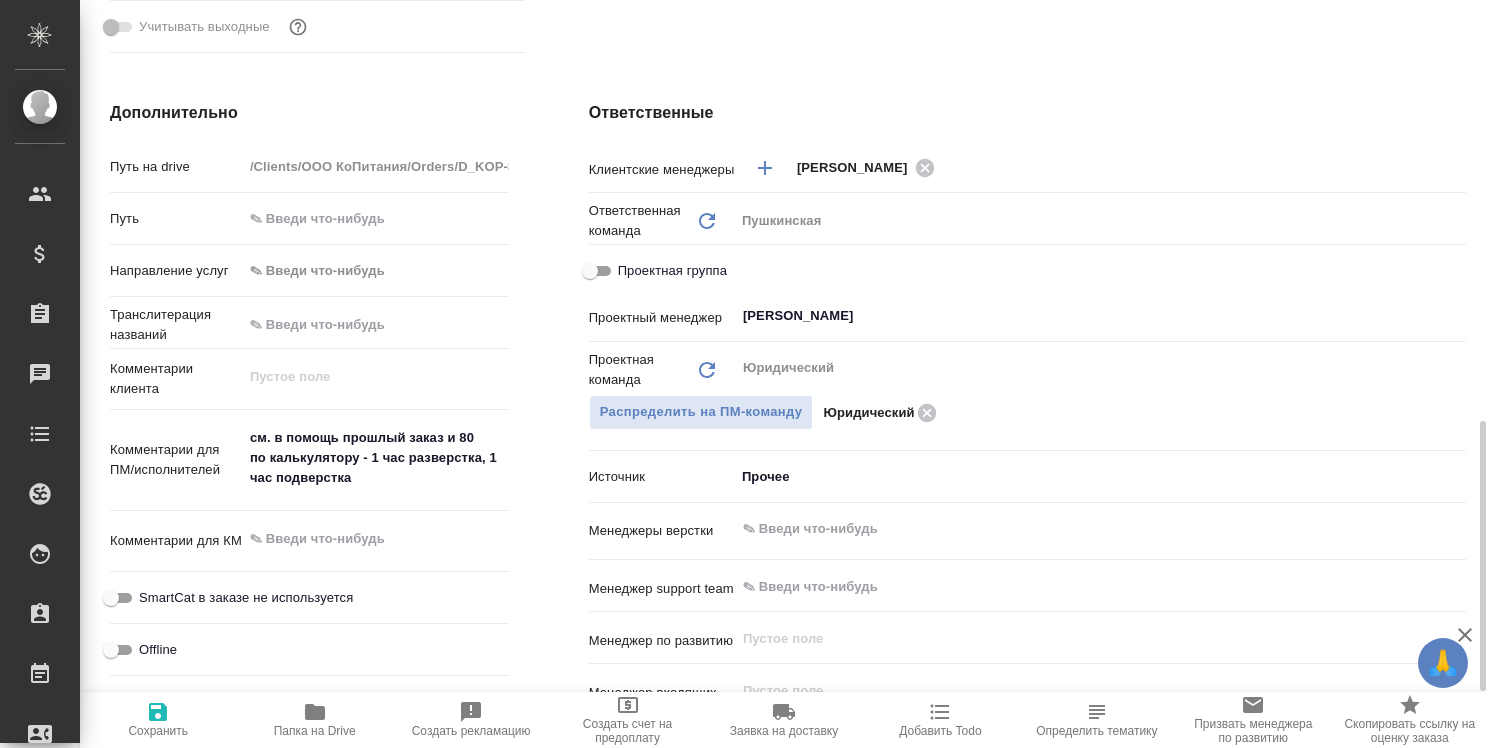 scroll, scrollTop: 887, scrollLeft: 0, axis: vertical 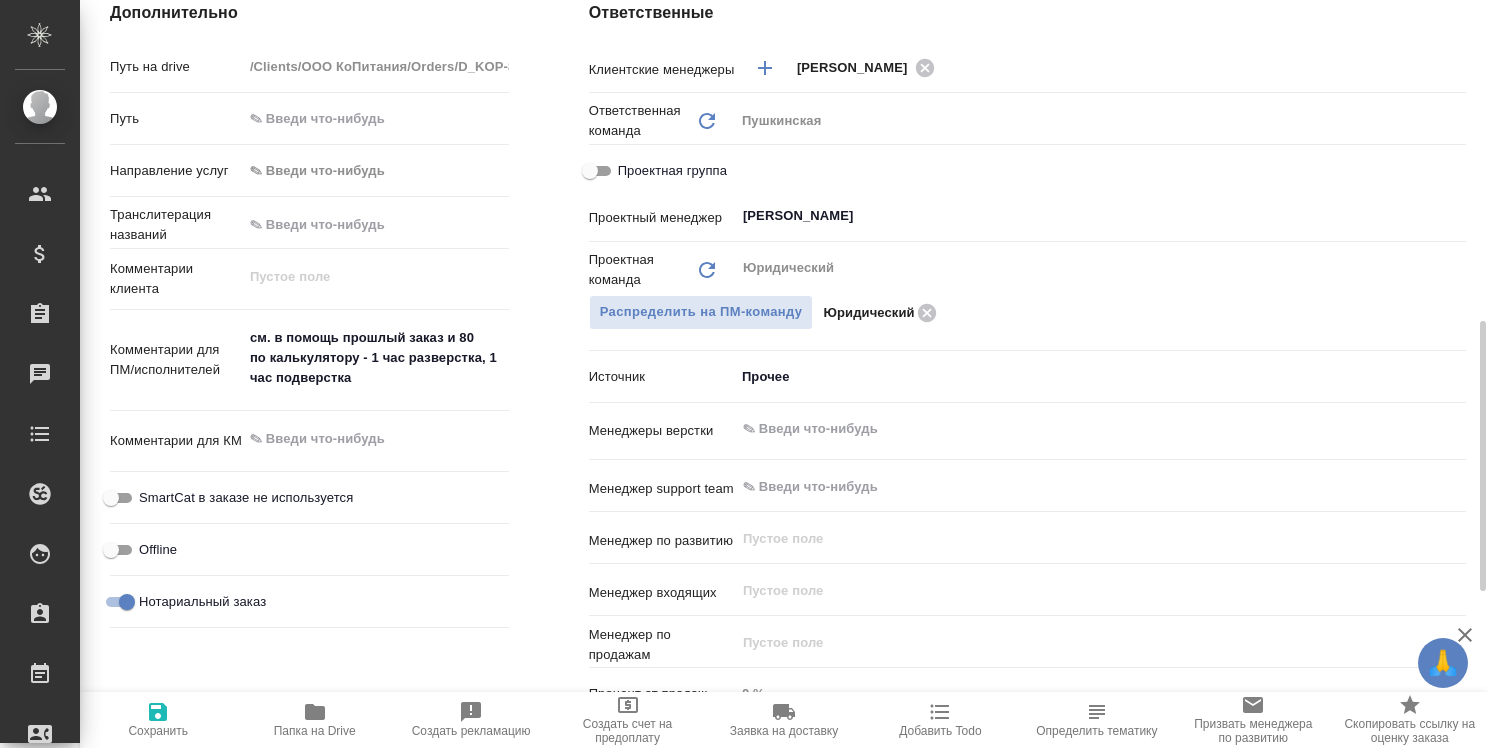 click 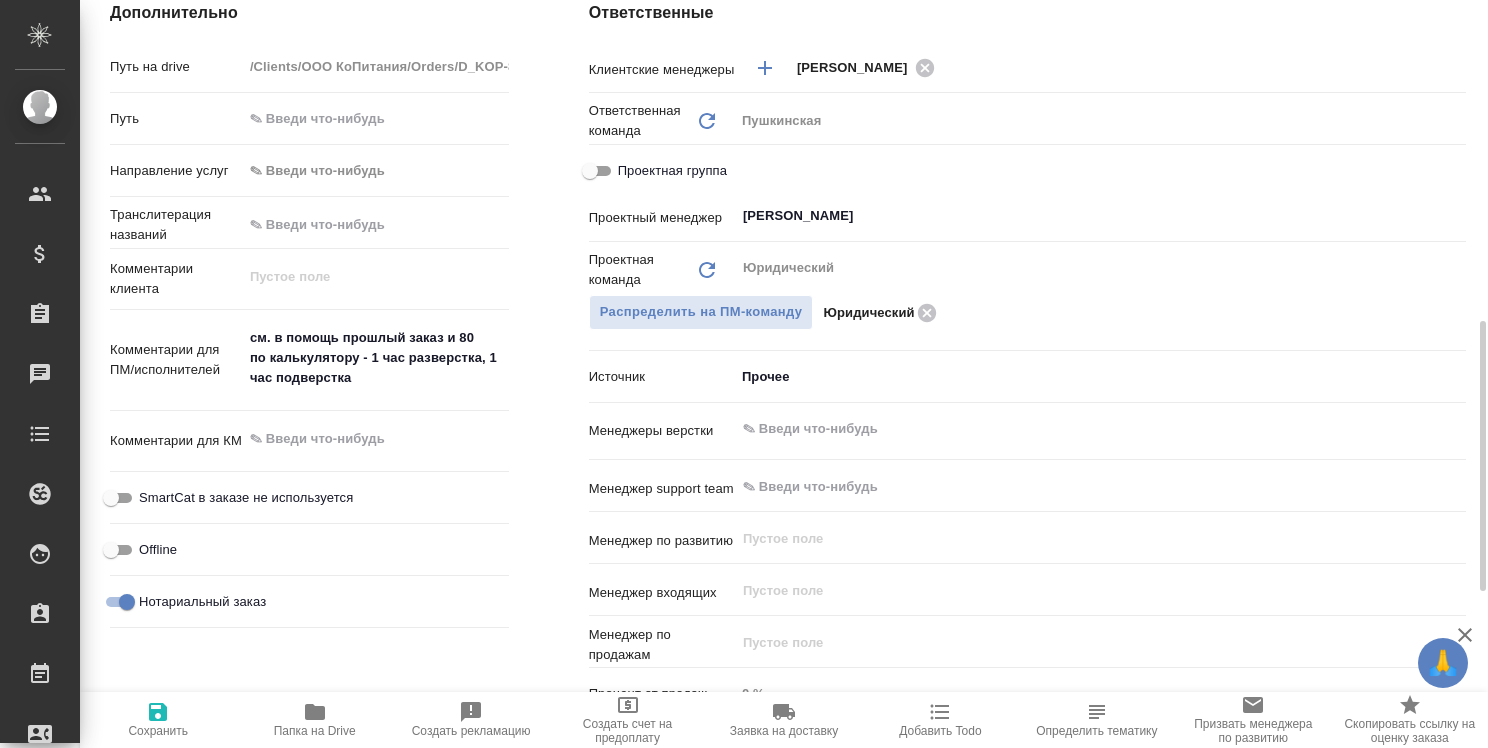 type on "x" 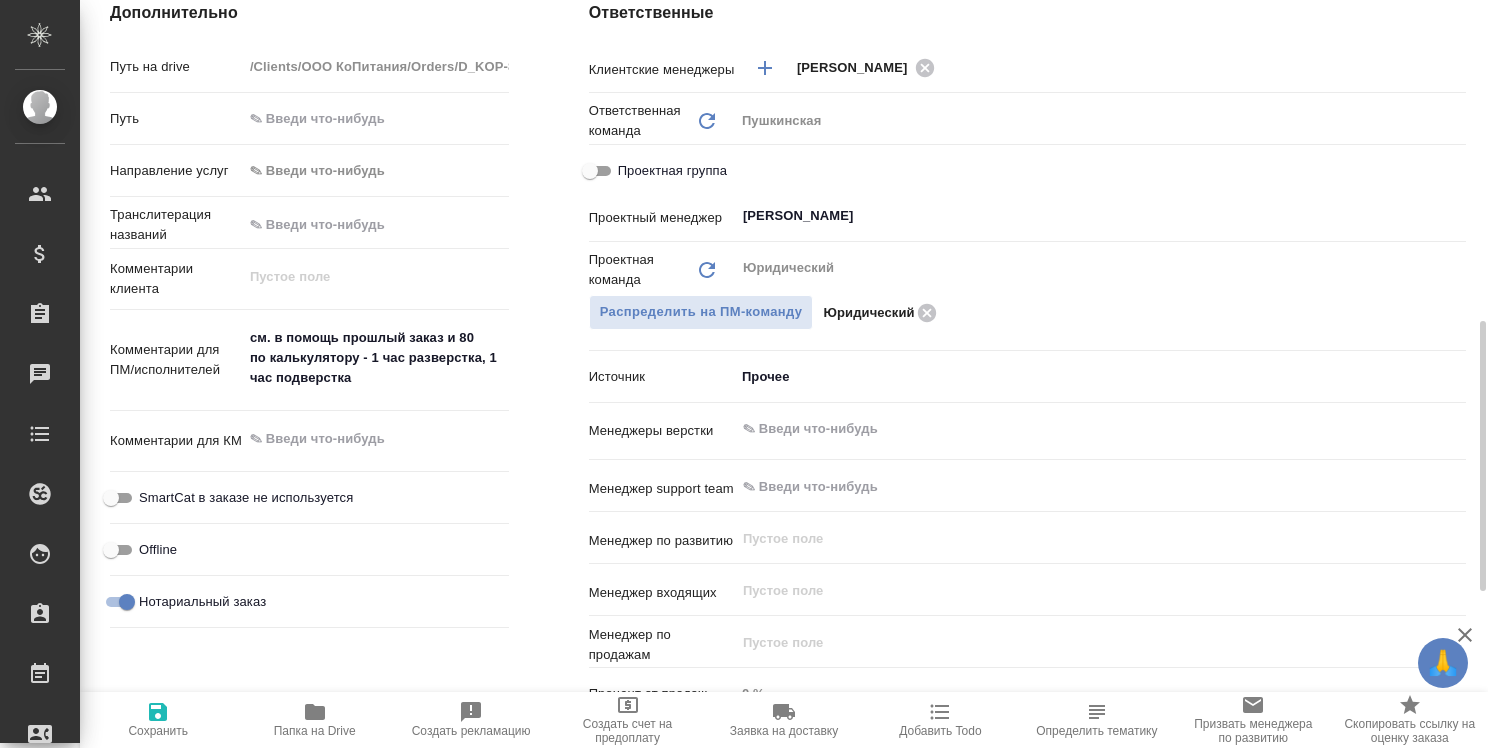 type on "x" 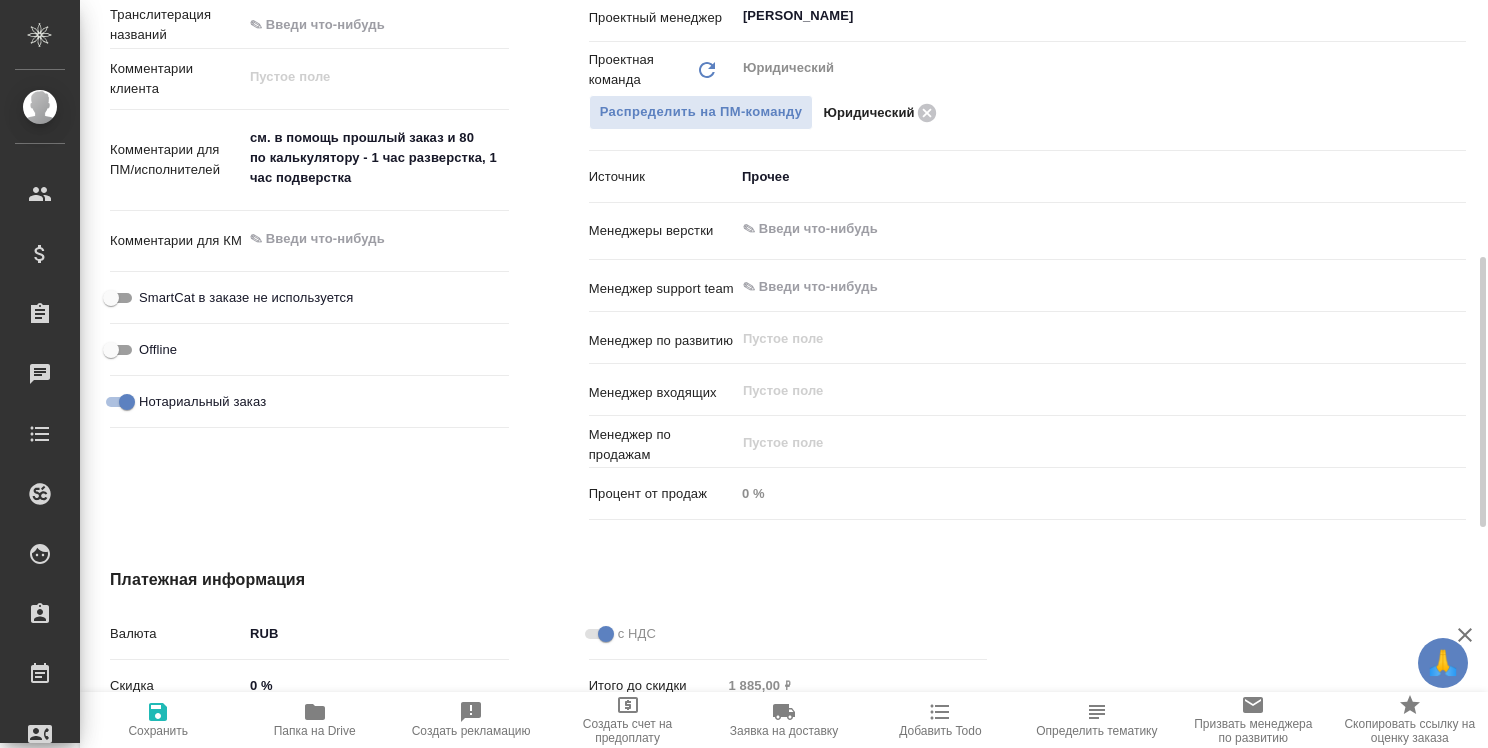 scroll, scrollTop: 987, scrollLeft: 0, axis: vertical 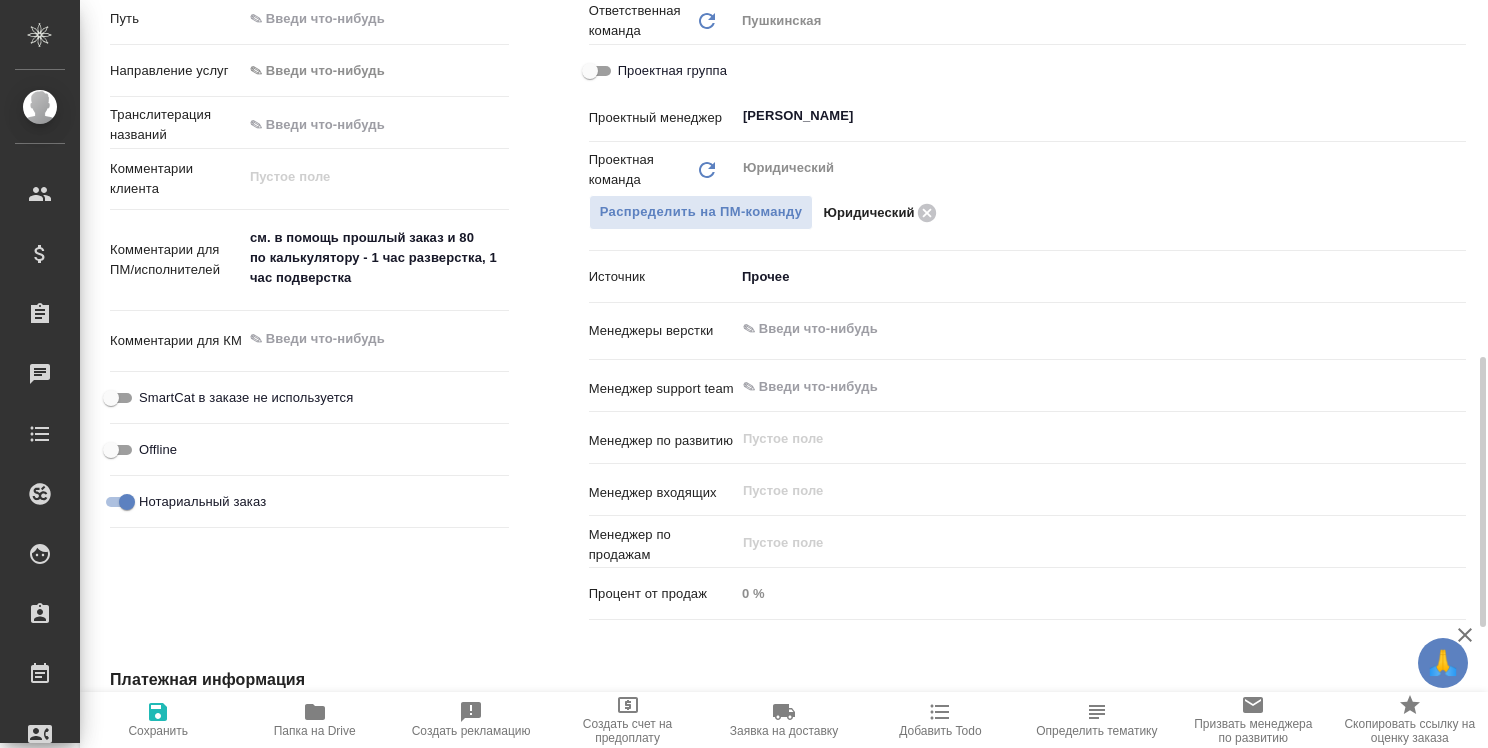 type on "x" 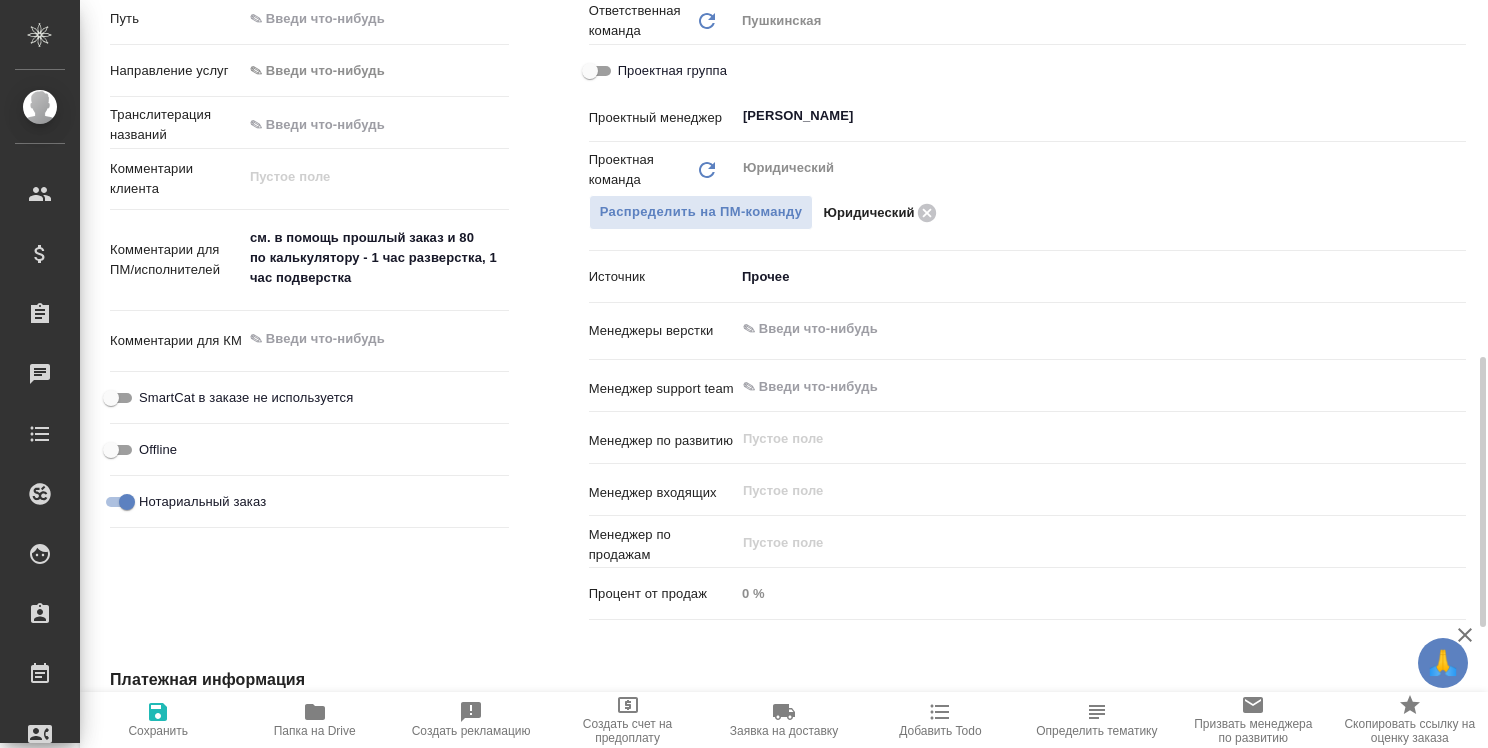 type on "x" 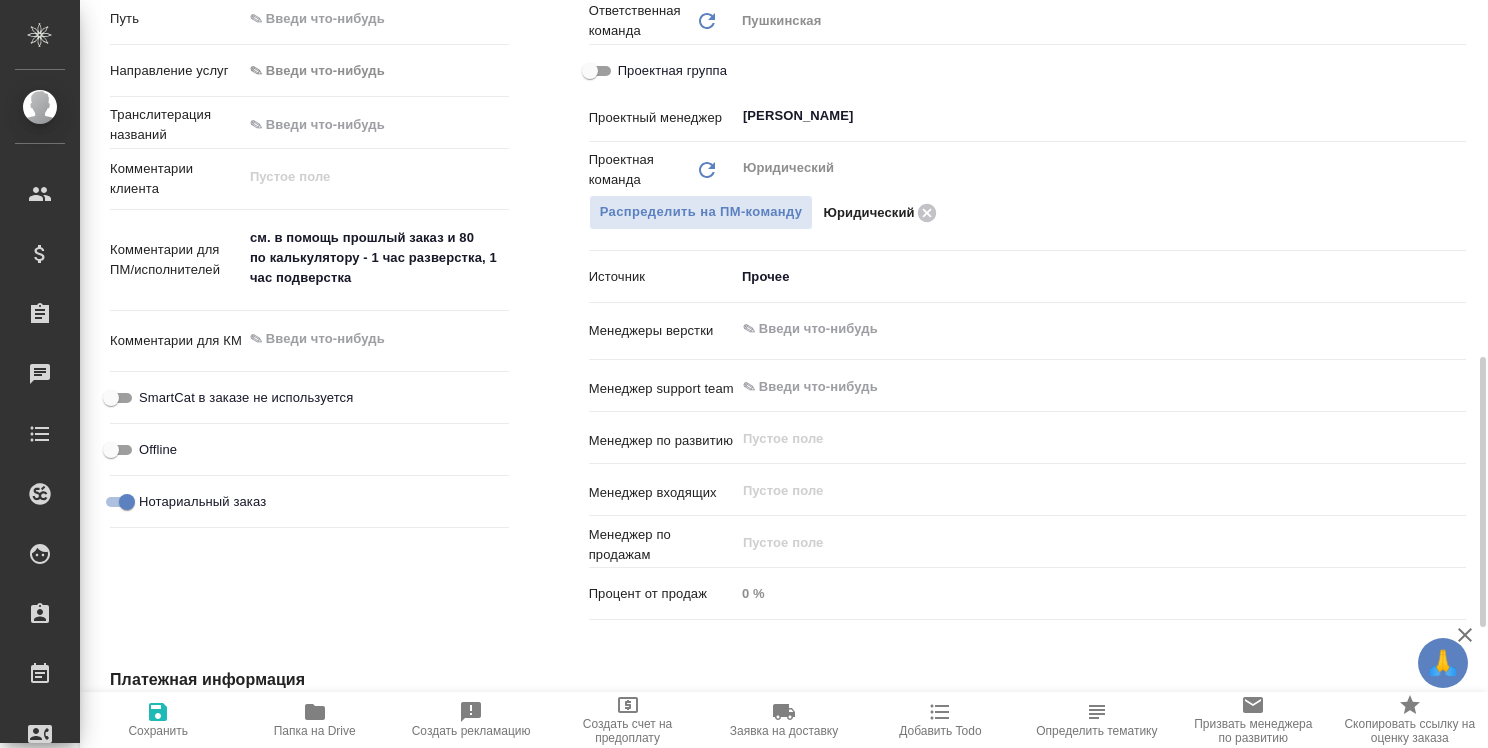 type on "x" 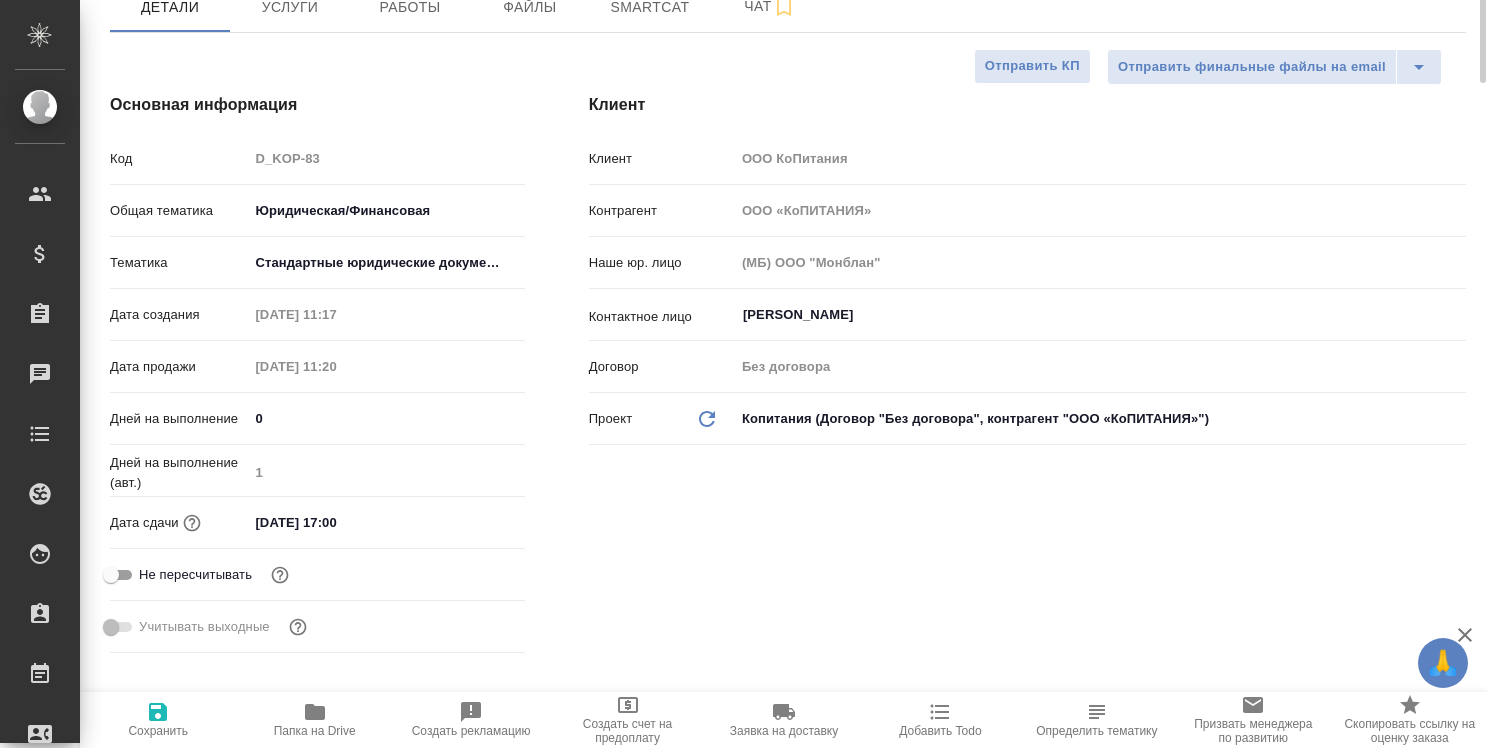 scroll, scrollTop: 0, scrollLeft: 0, axis: both 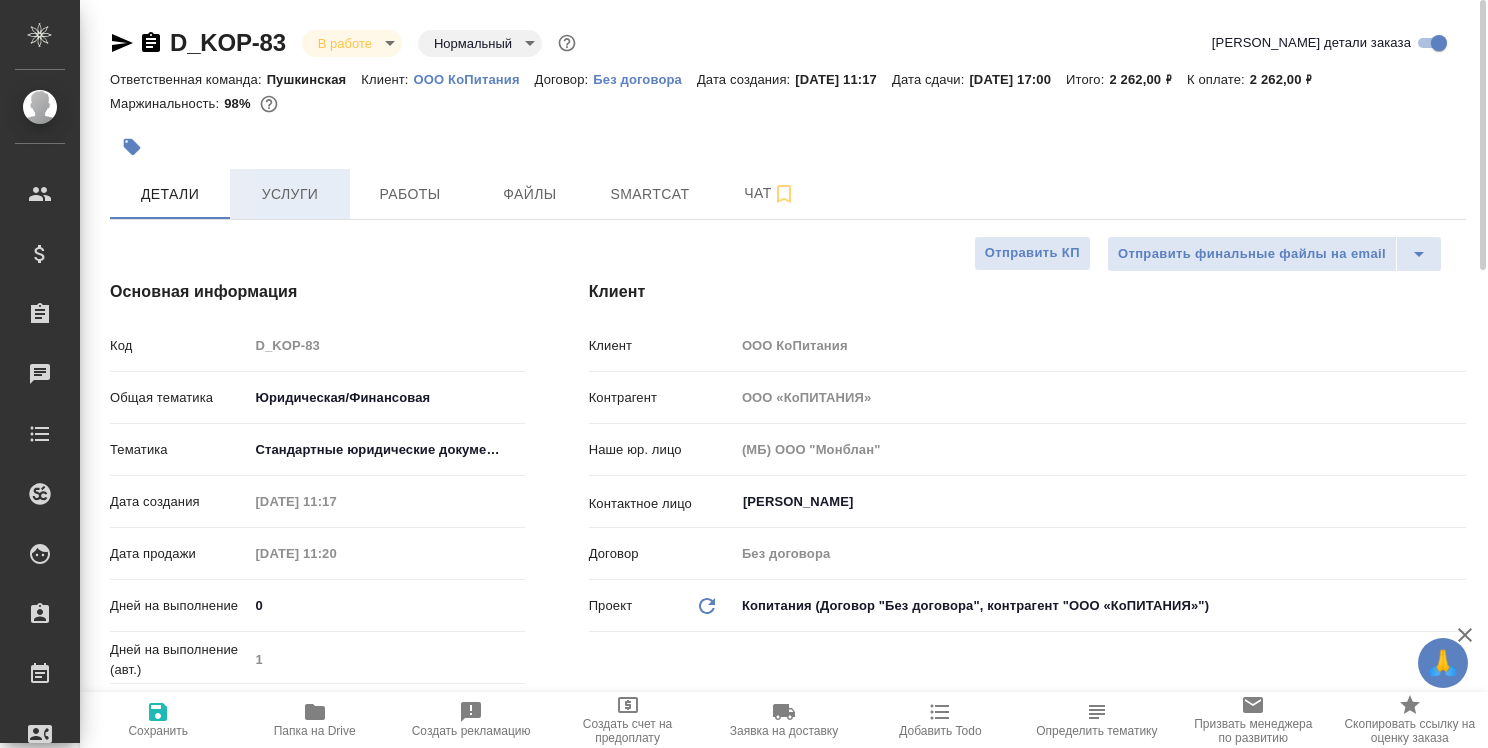 click on "Услуги" at bounding box center [290, 194] 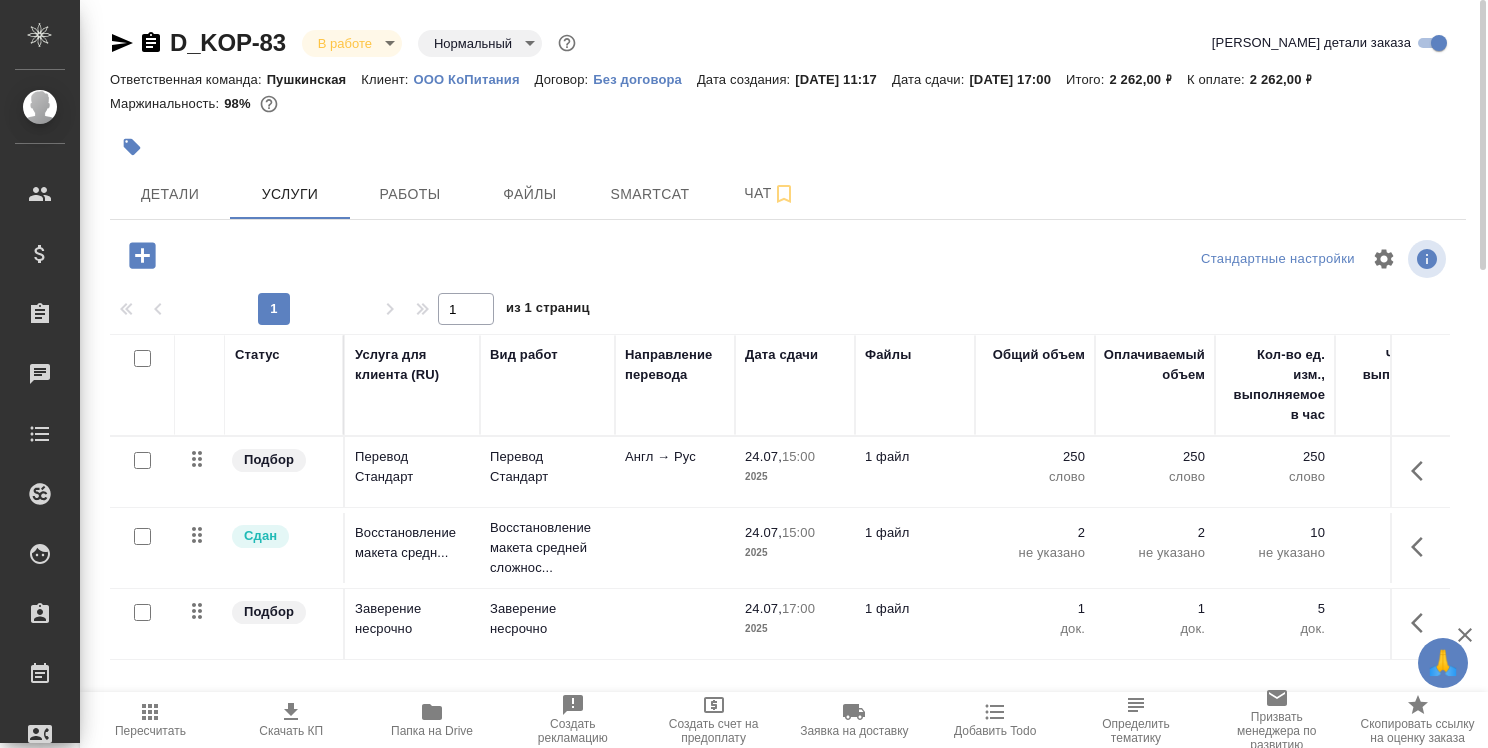 click 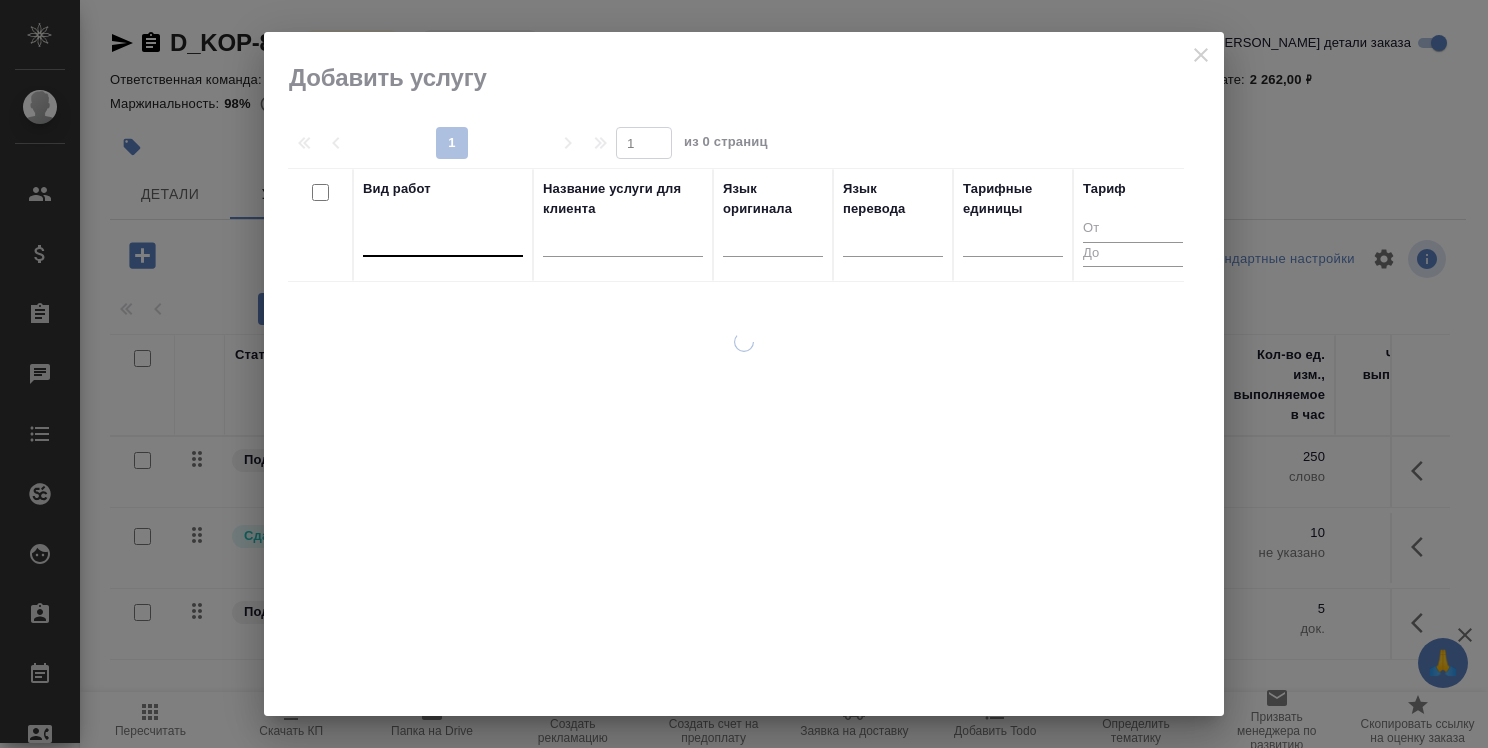 click at bounding box center [443, 236] 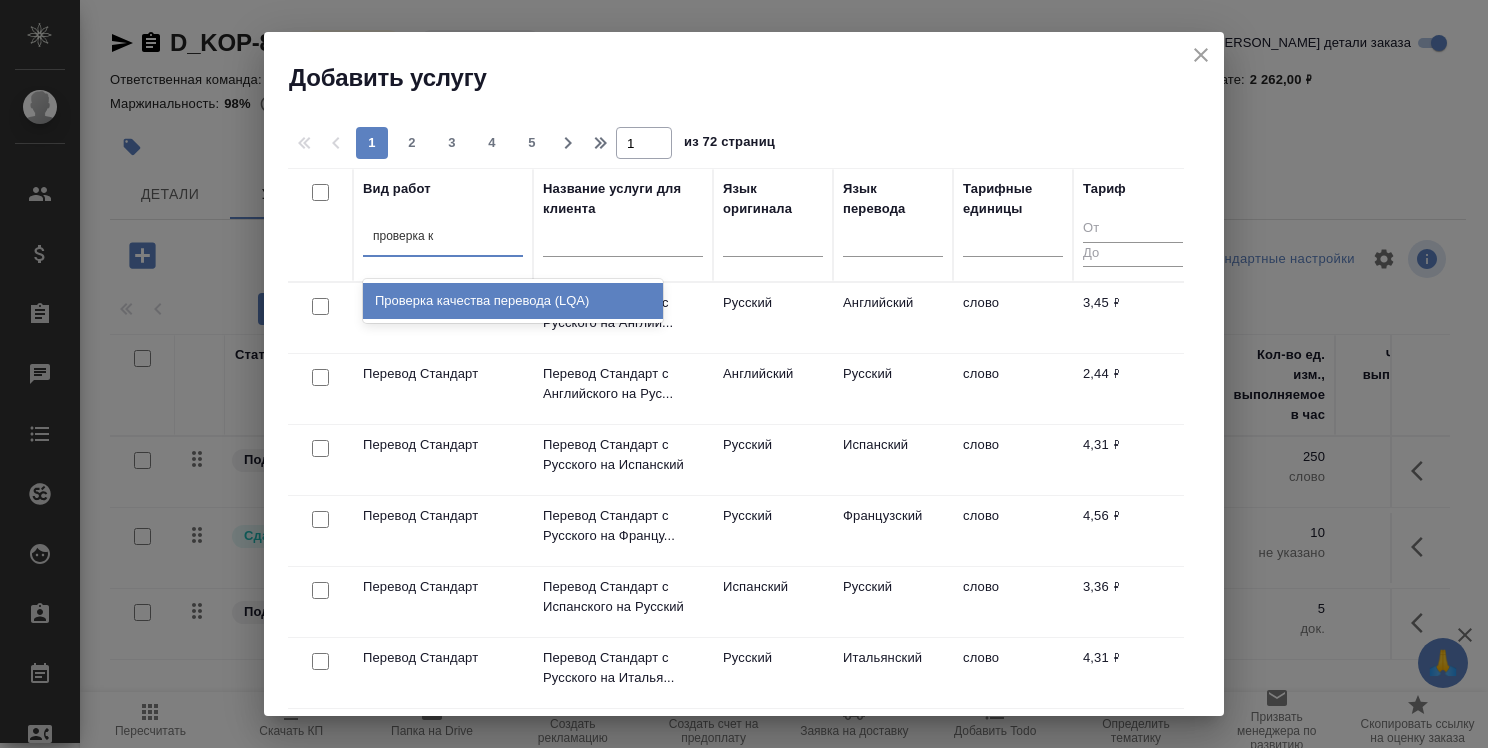 type on "проверка ка" 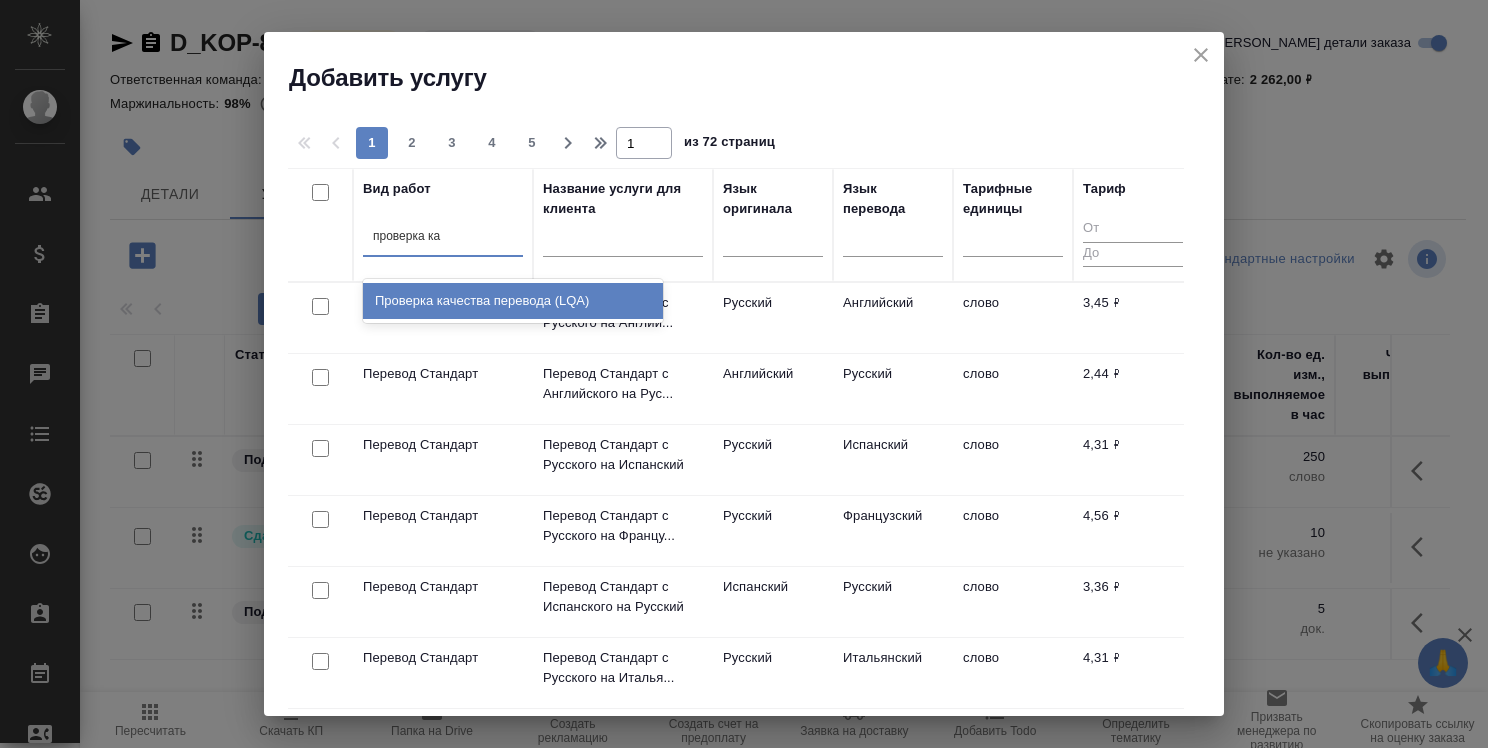 click on "Проверка качества перевода (LQA)" at bounding box center [513, 301] 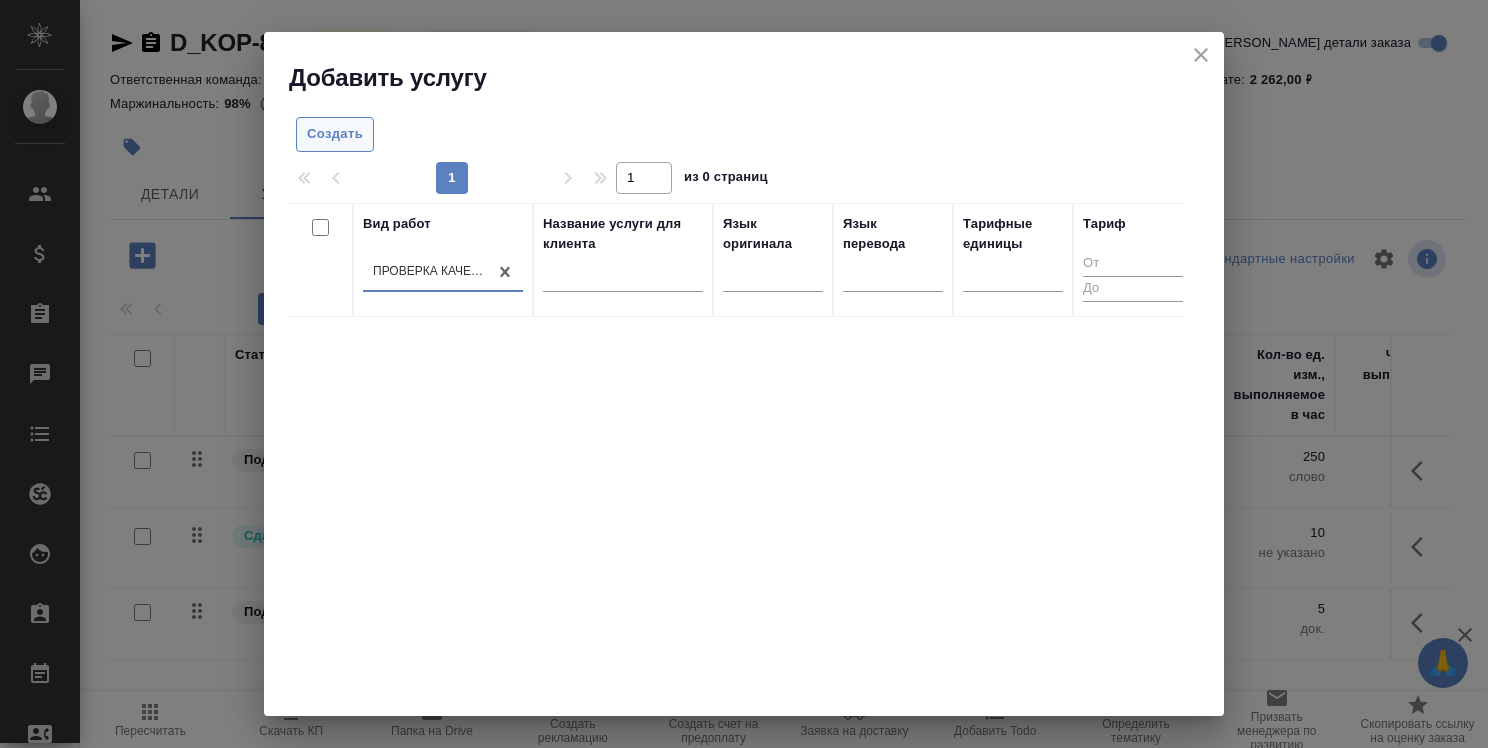 click on "Создать" at bounding box center (335, 134) 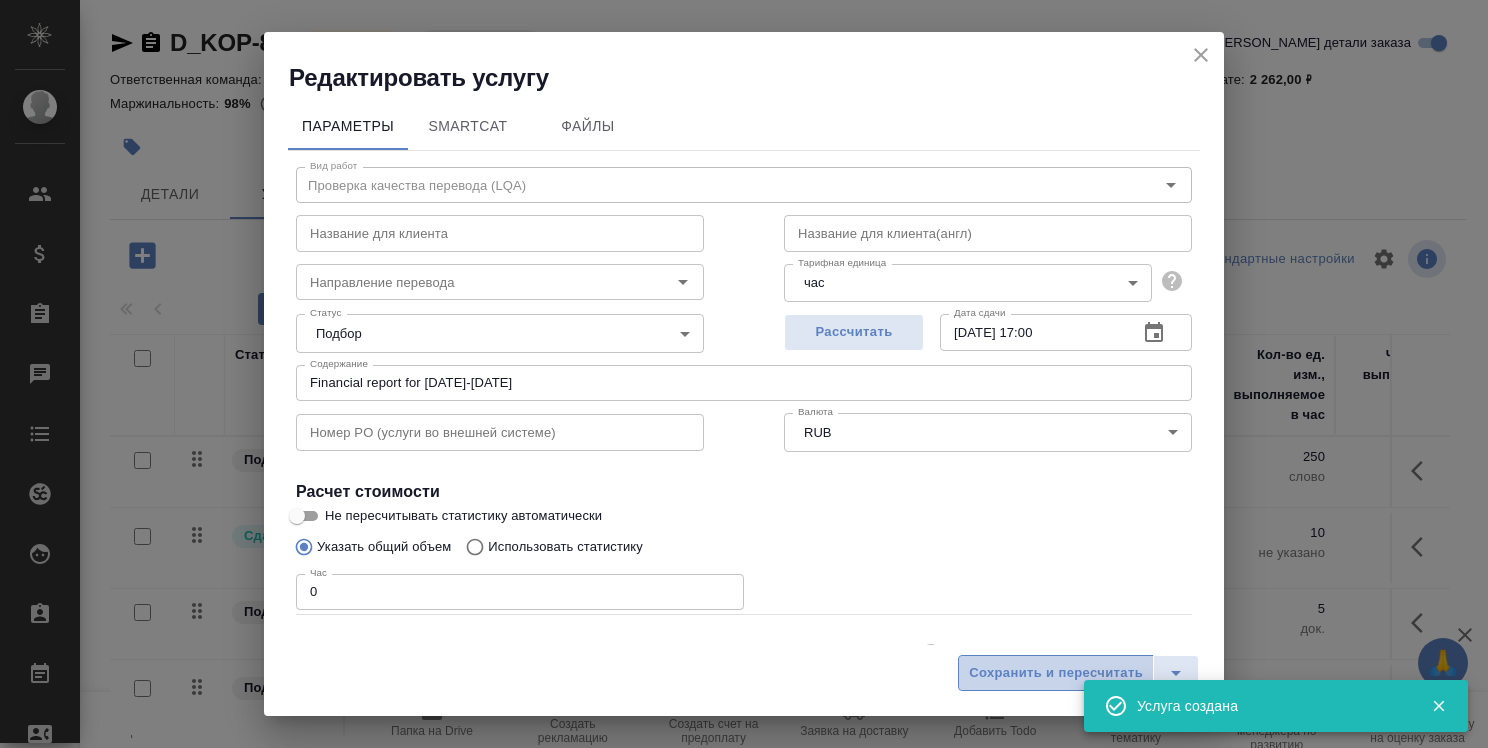 click on "Сохранить и пересчитать" at bounding box center (1056, 673) 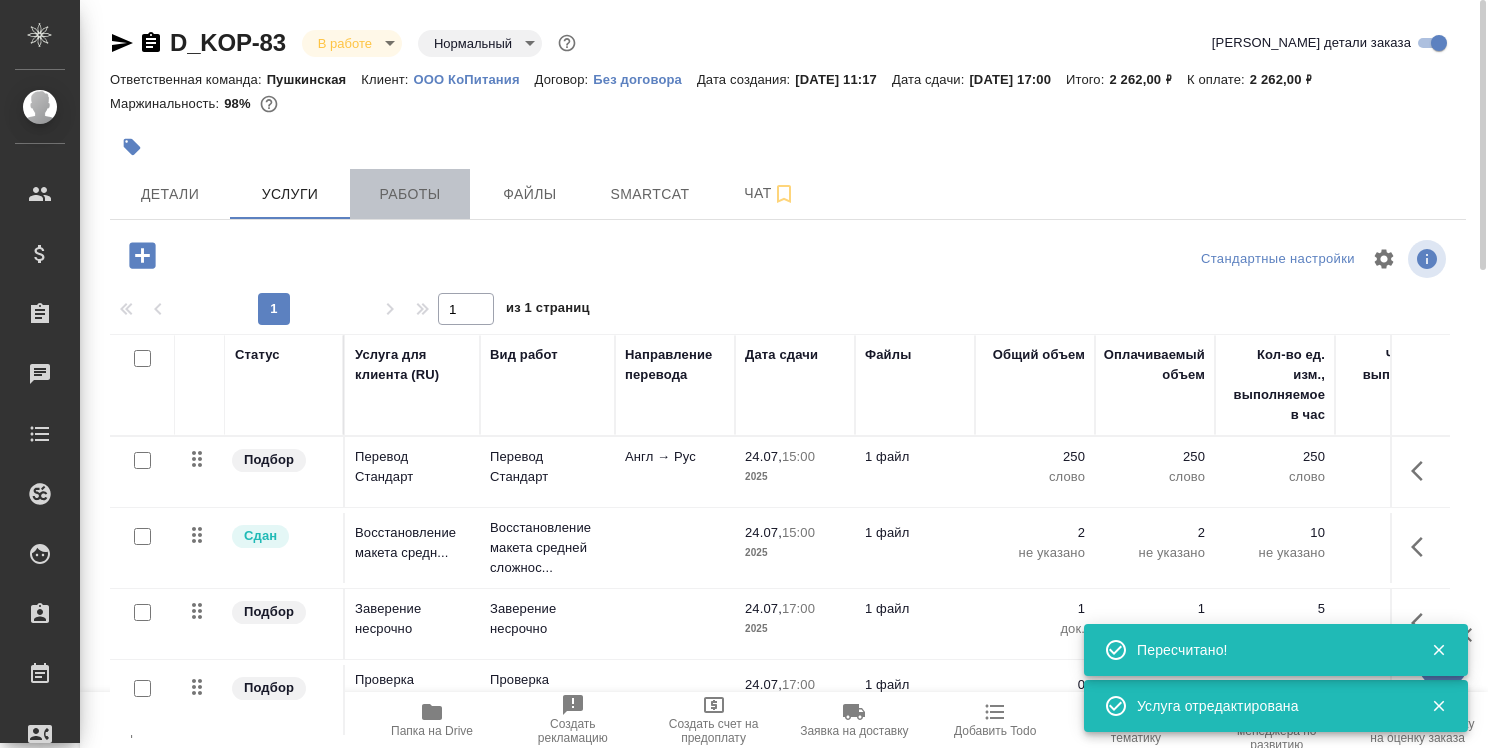 click on "Работы" at bounding box center (410, 194) 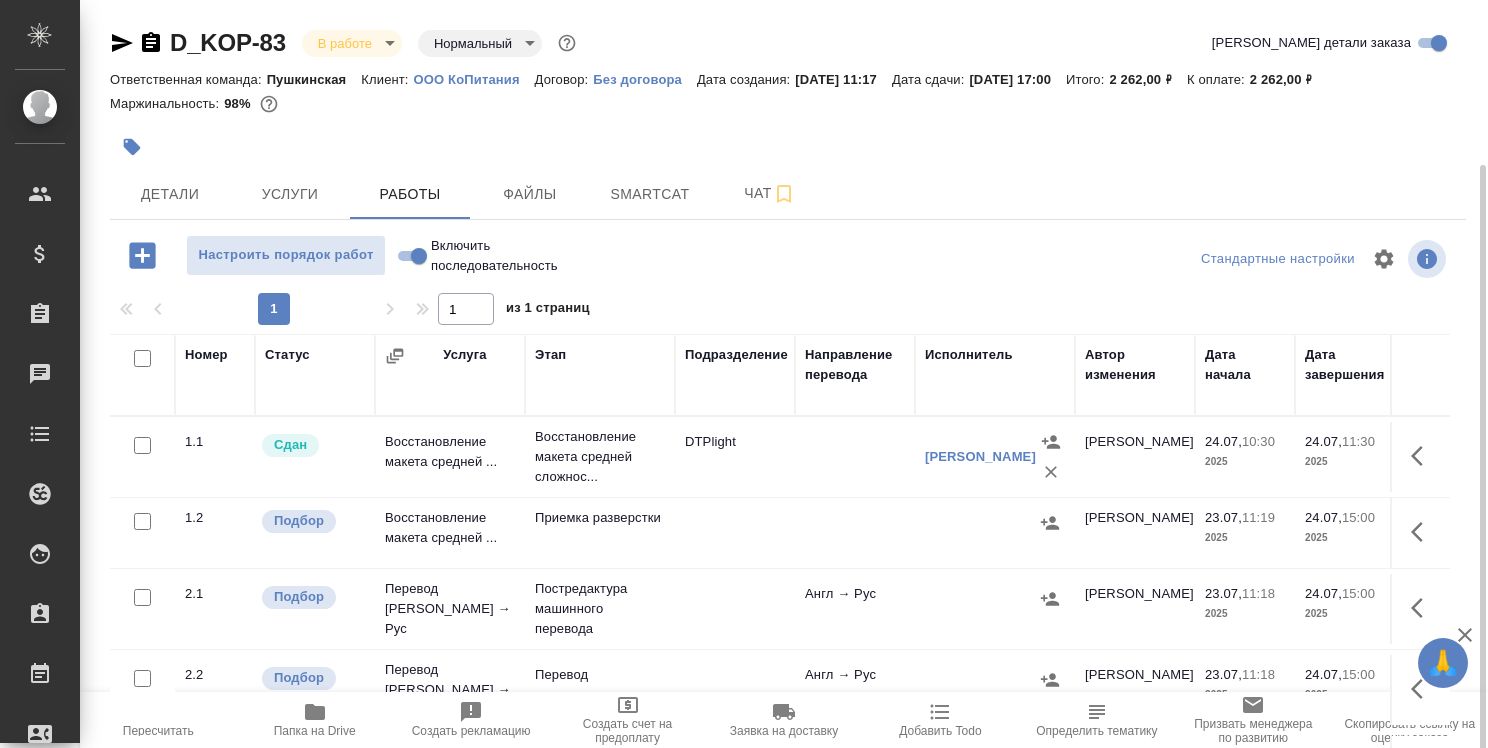 scroll, scrollTop: 87, scrollLeft: 0, axis: vertical 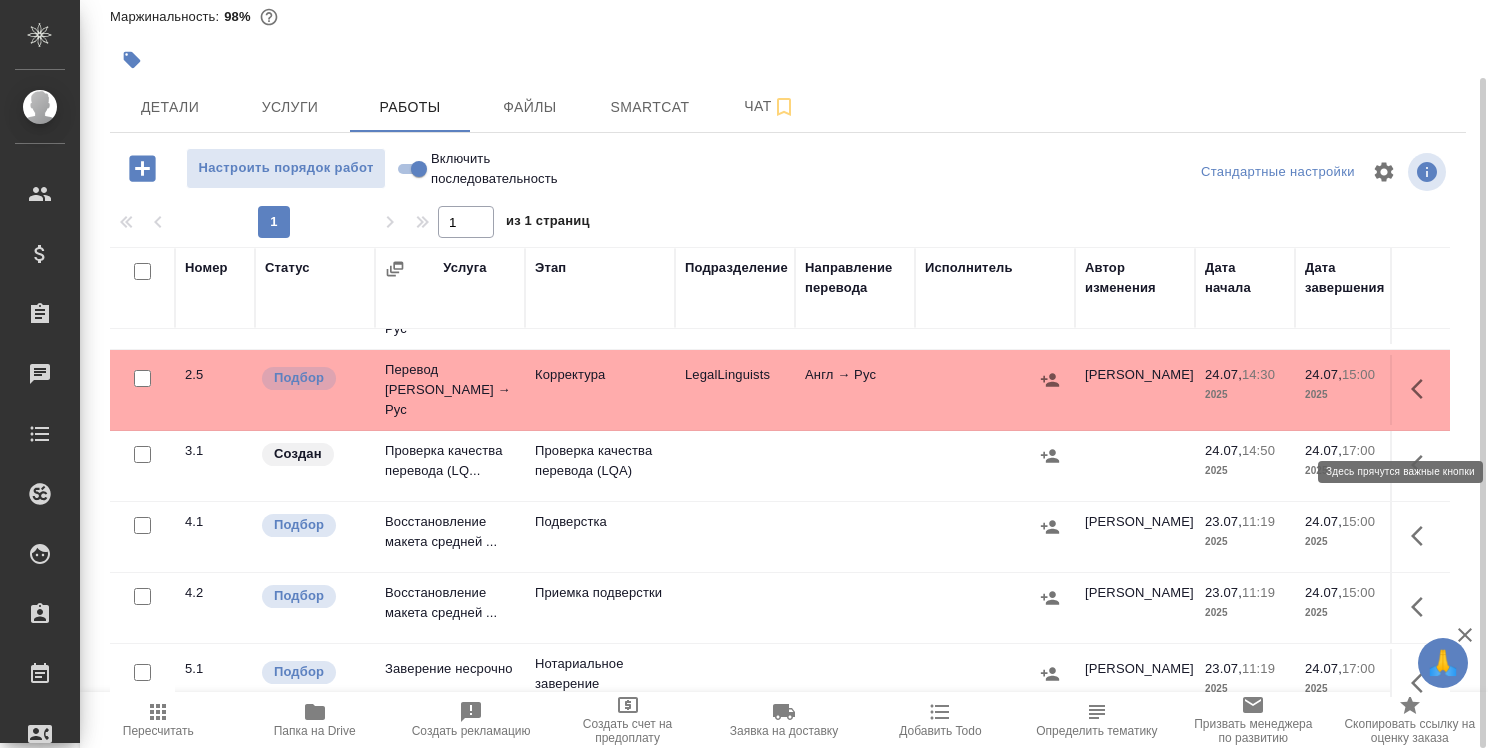 click 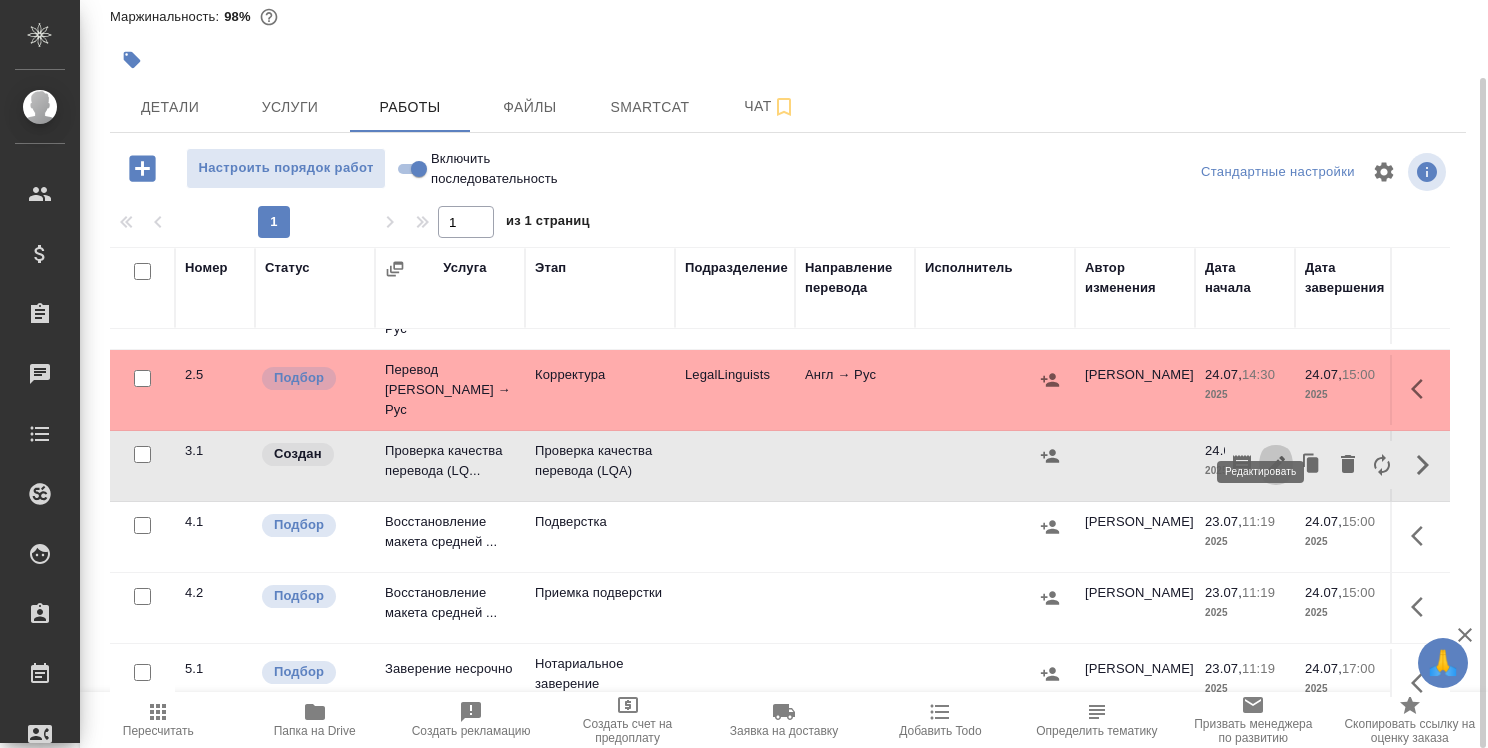 click 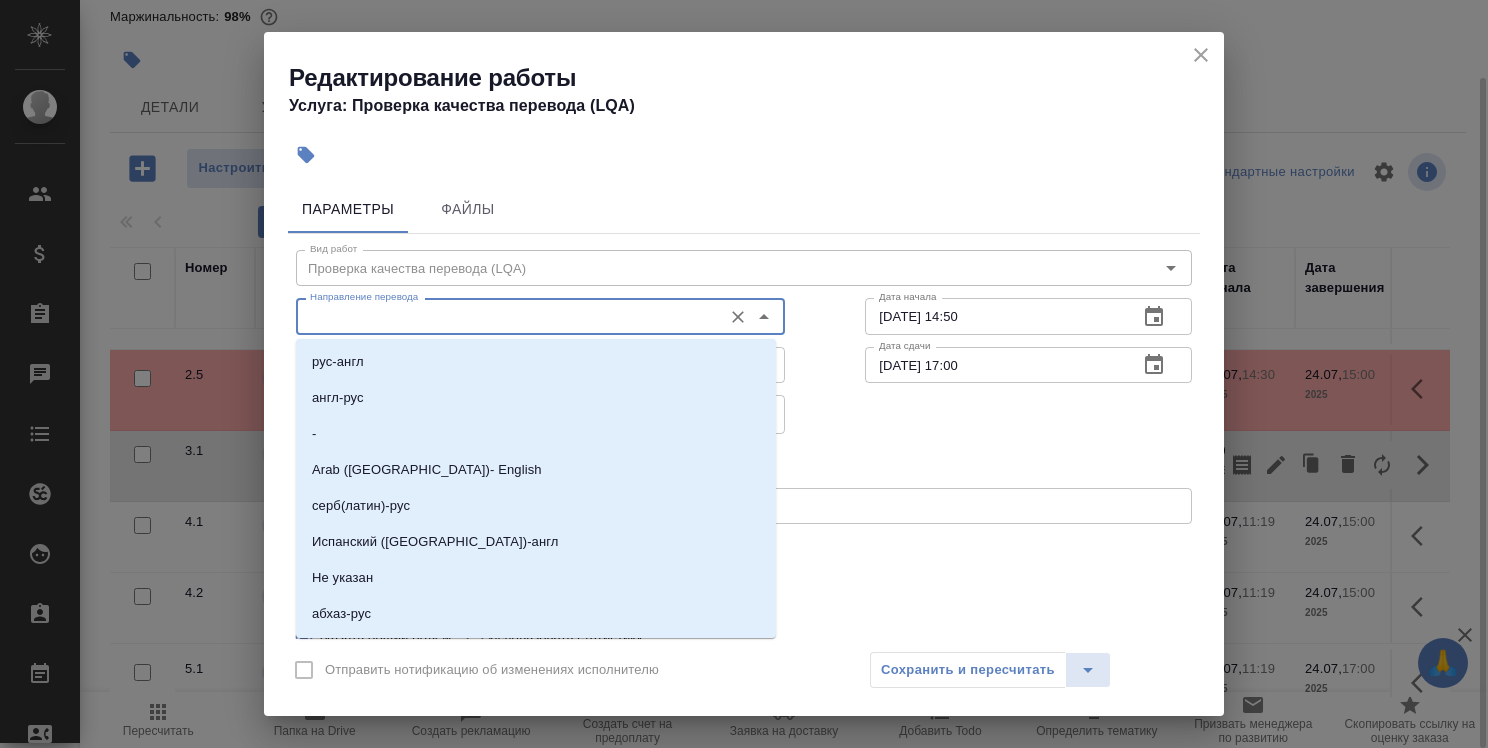 click on "Направление перевода" at bounding box center (507, 316) 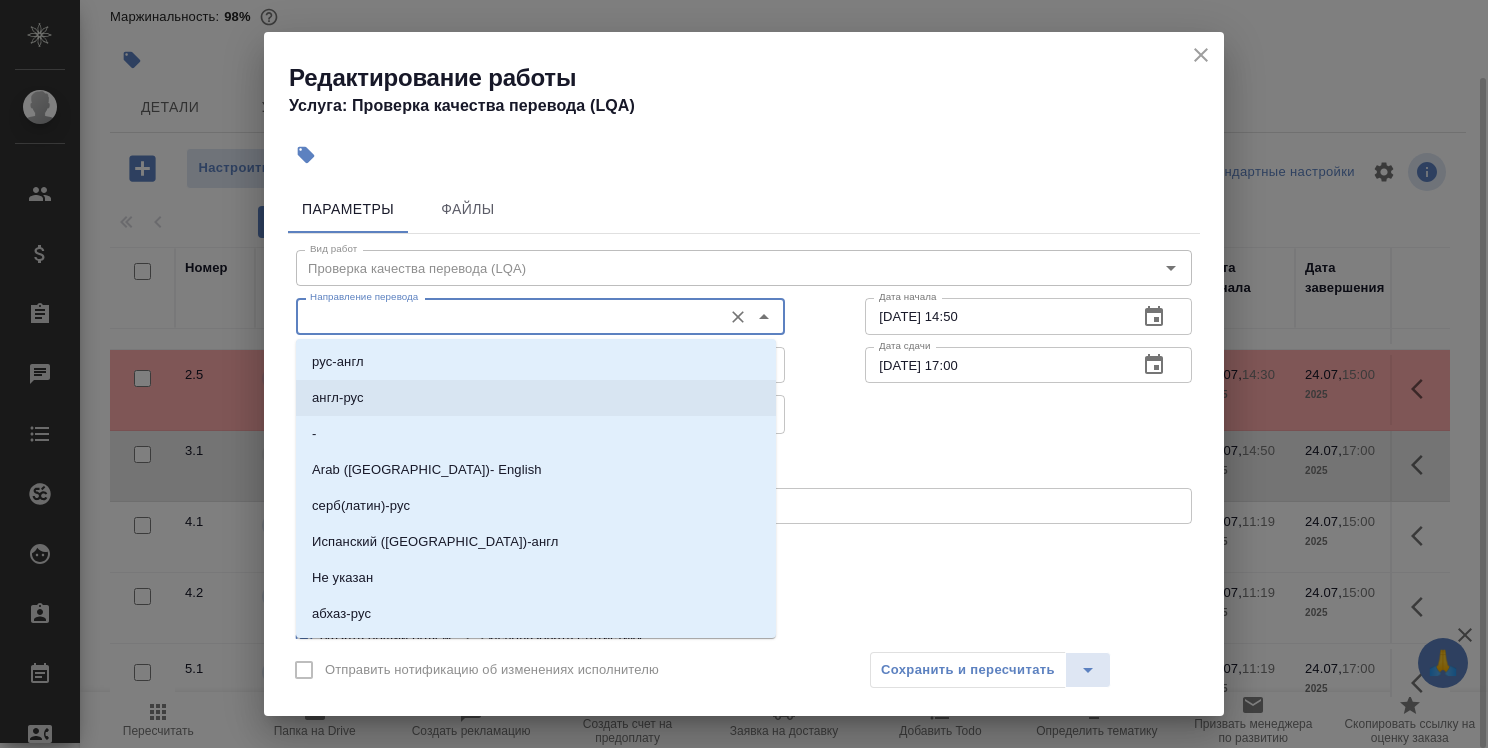 click on "англ-рус" at bounding box center [536, 398] 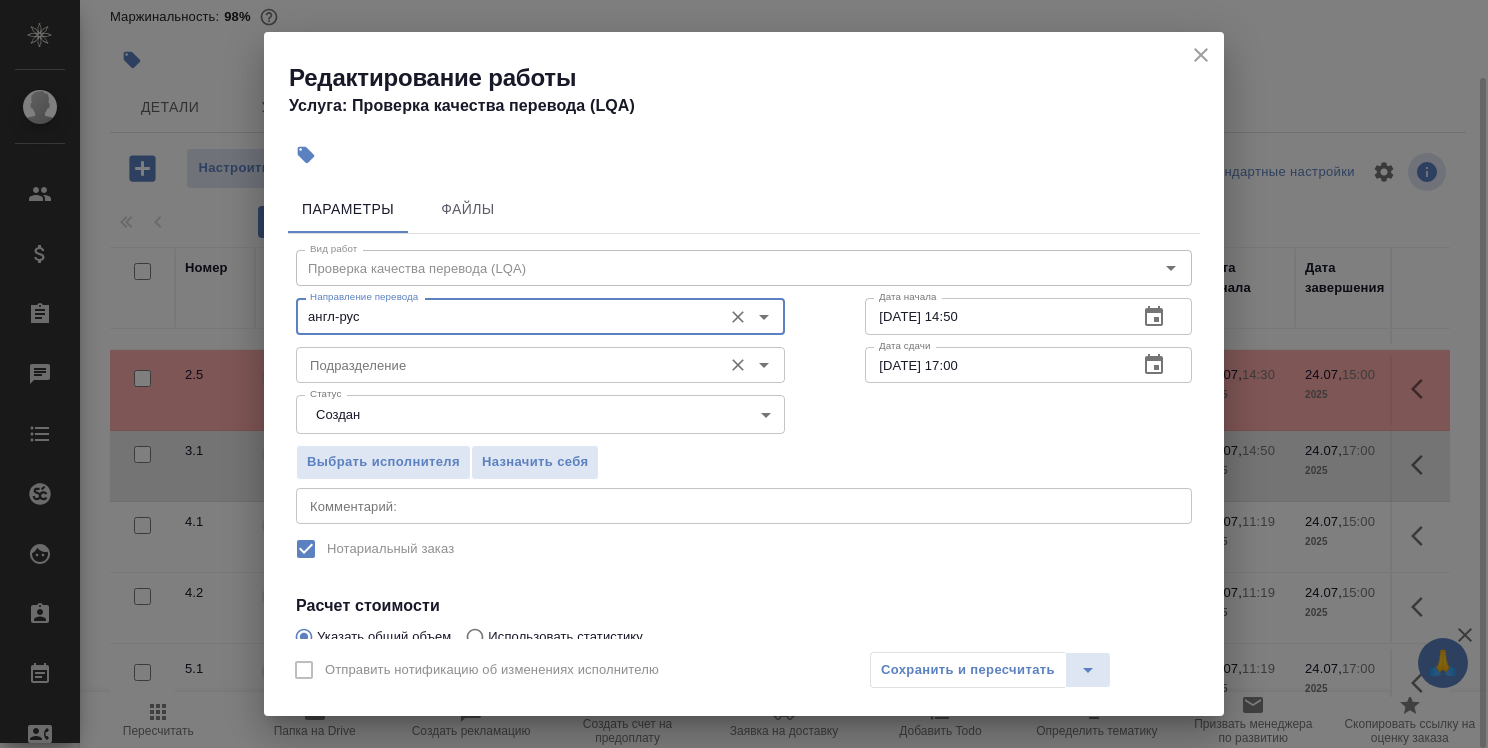click on "Подразделение" at bounding box center (507, 365) 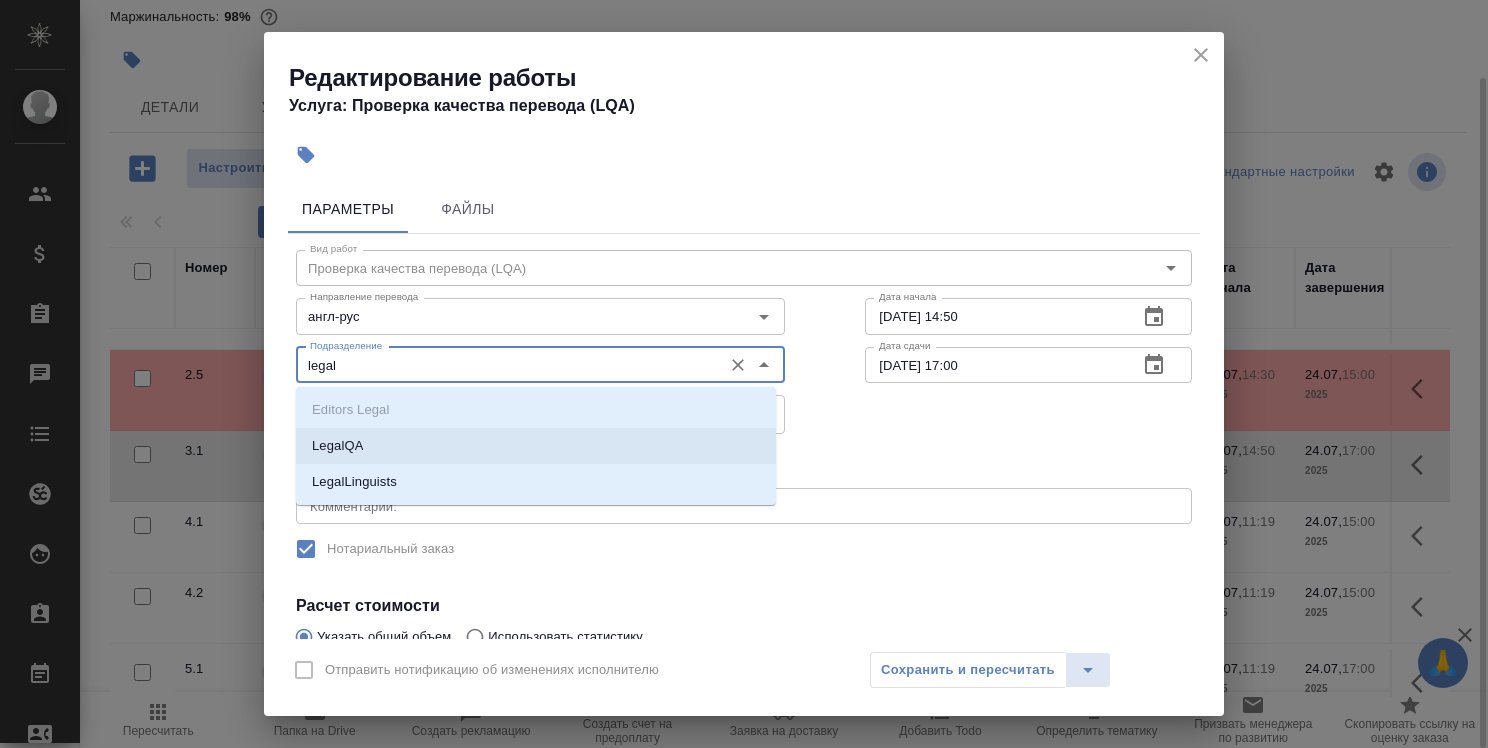 click on "LegalQA" at bounding box center [536, 446] 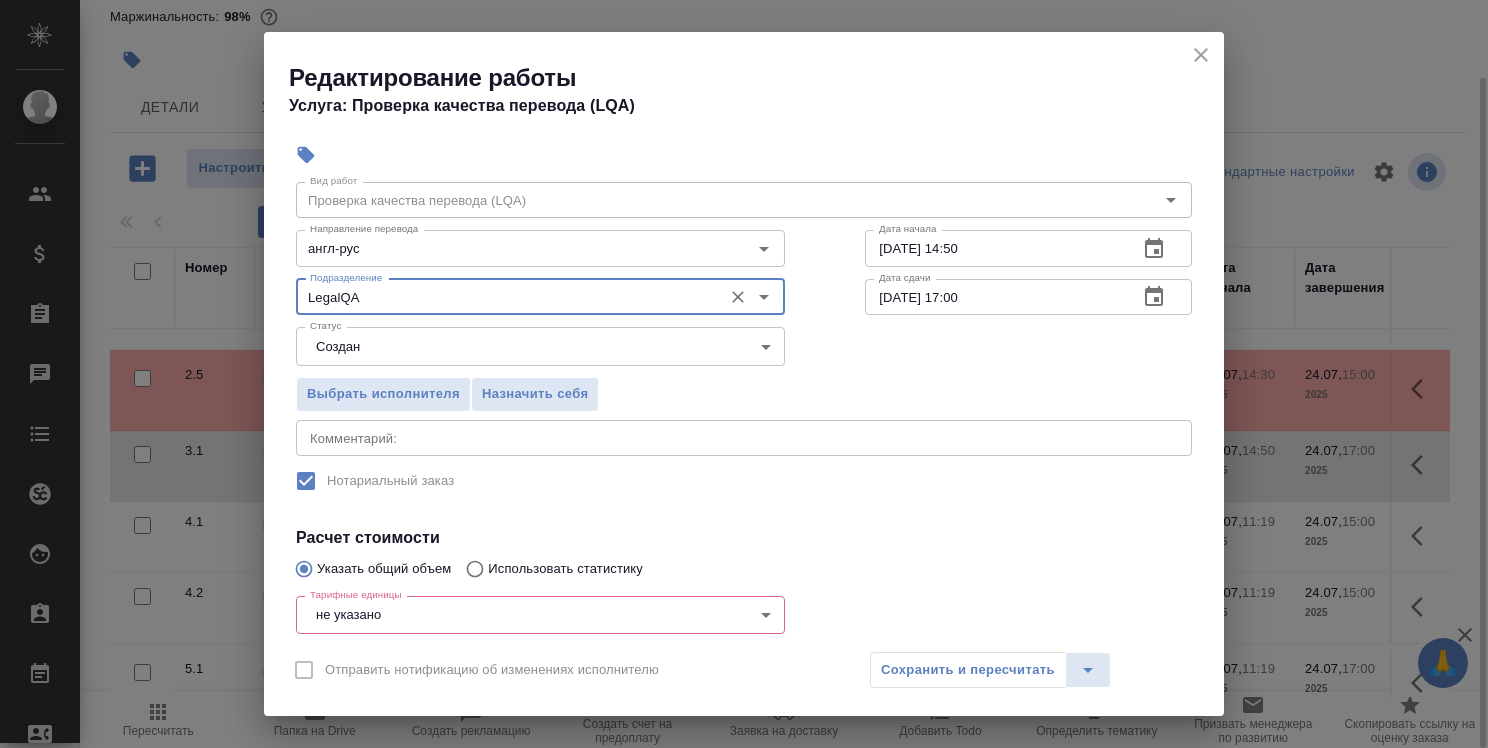 scroll, scrollTop: 255, scrollLeft: 0, axis: vertical 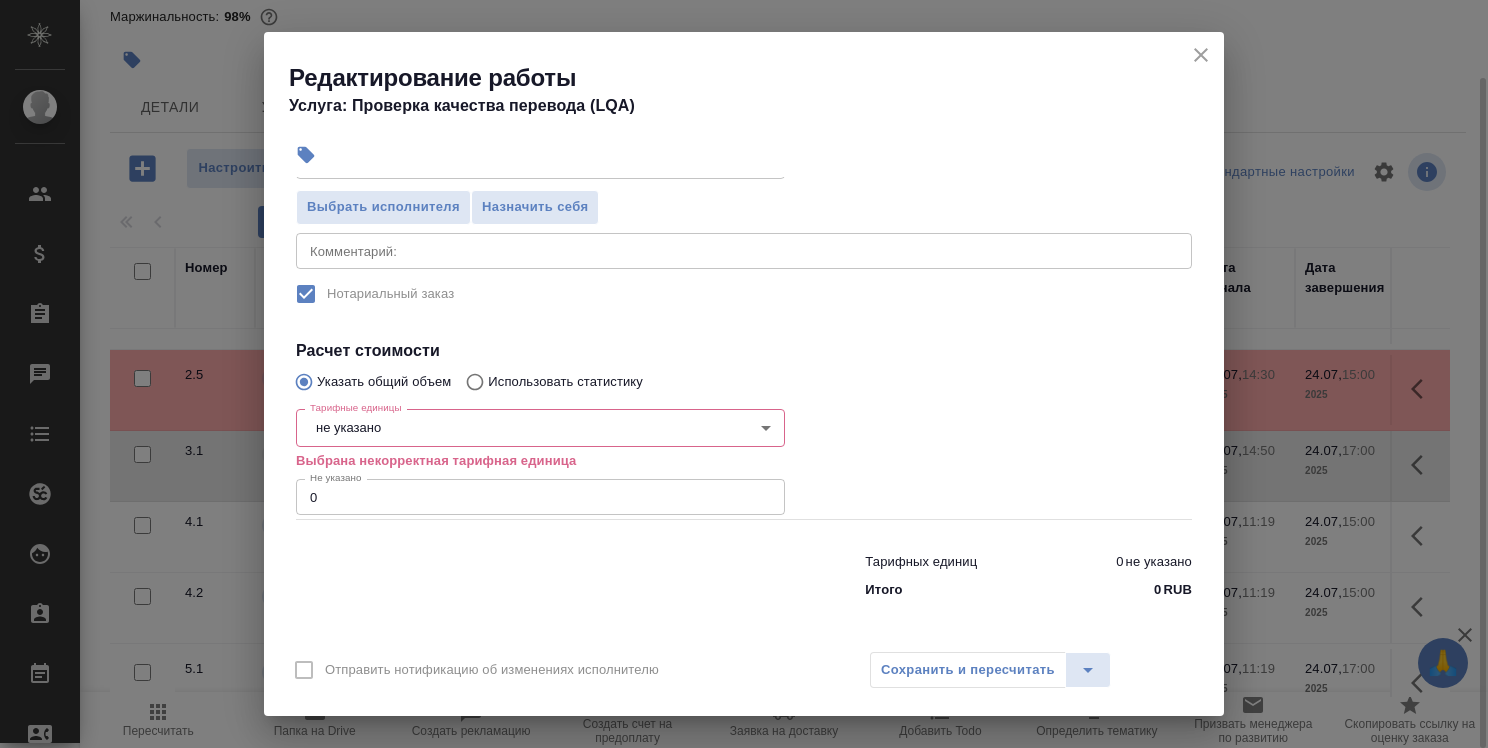 type on "LegalQA" 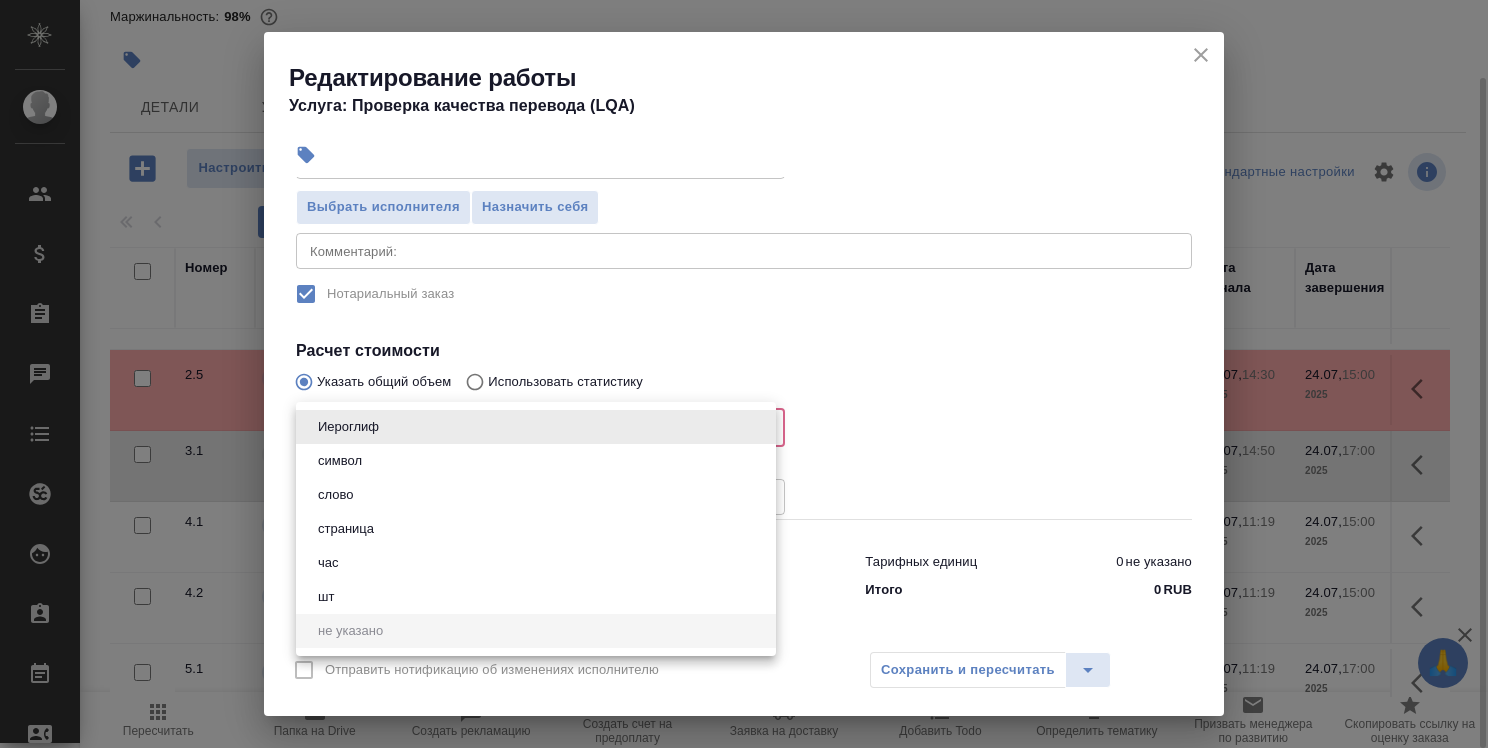 click on "🙏 .cls-1
fill:#fff;
AWATERA [PERSON_NAME] Спецификации Заказы 0 Чаты Todo Проекты SC Исполнители Кандидаты Работы Входящие заявки Заявки на доставку Рекламации Проекты процессинга Конференции Выйти D_KOP-83 В работе inProgress Нормальный normal Кратко детали заказа Ответственная команда: Пушкинская Клиент: ООО КоПитания Договор: Без договора Дата создания: [DATE] 11:17 Дата сдачи: [DATE] 17:00 Итого: 2 262,00 ₽ К оплате: 2 262,00 ₽ Маржинальность: 98% Детали Услуги Работы Файлы Smartcat Чат Настроить порядок работ Включить последовательность Стандартные настройки 1 1 Номер 2" at bounding box center (744, 374) 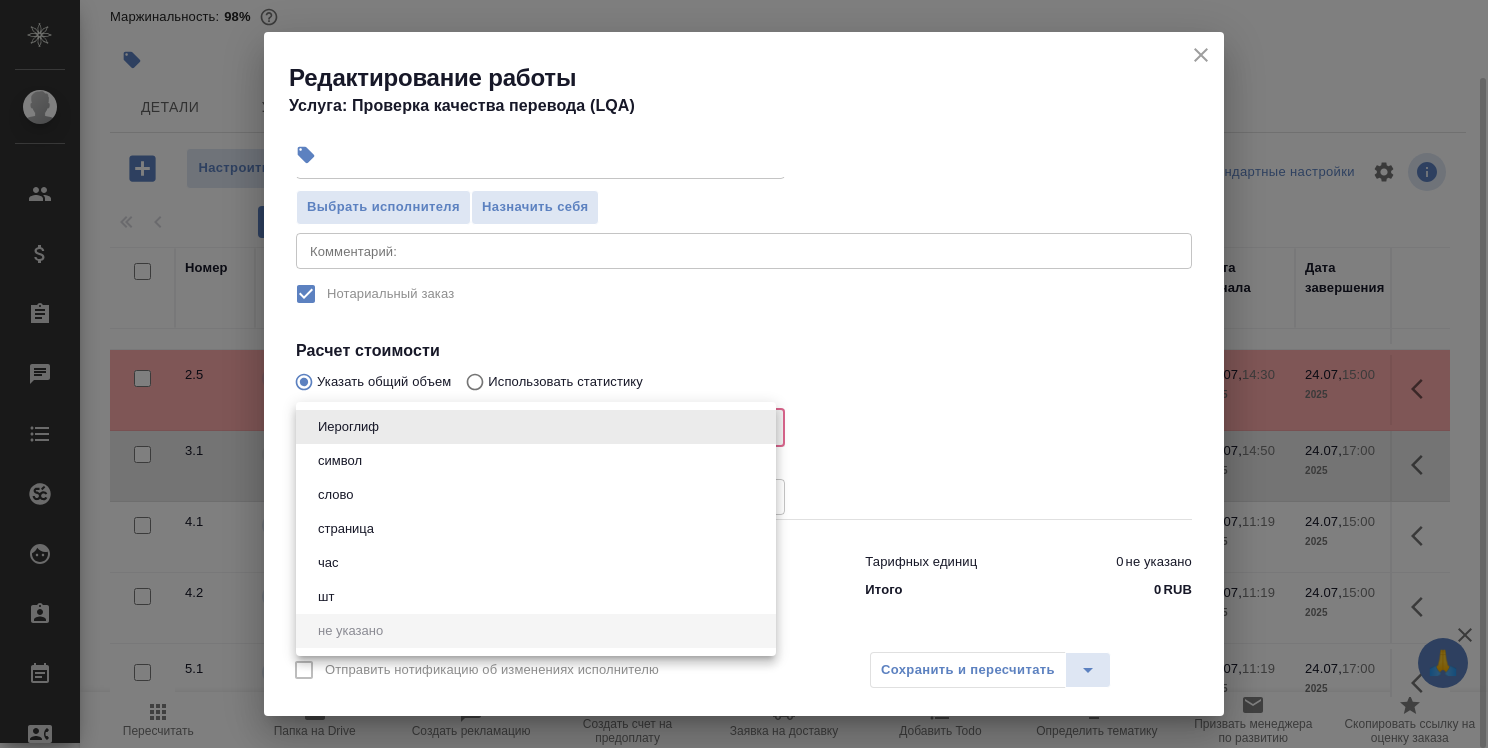 type on "5a8b1489cc6b4906c91bfd93" 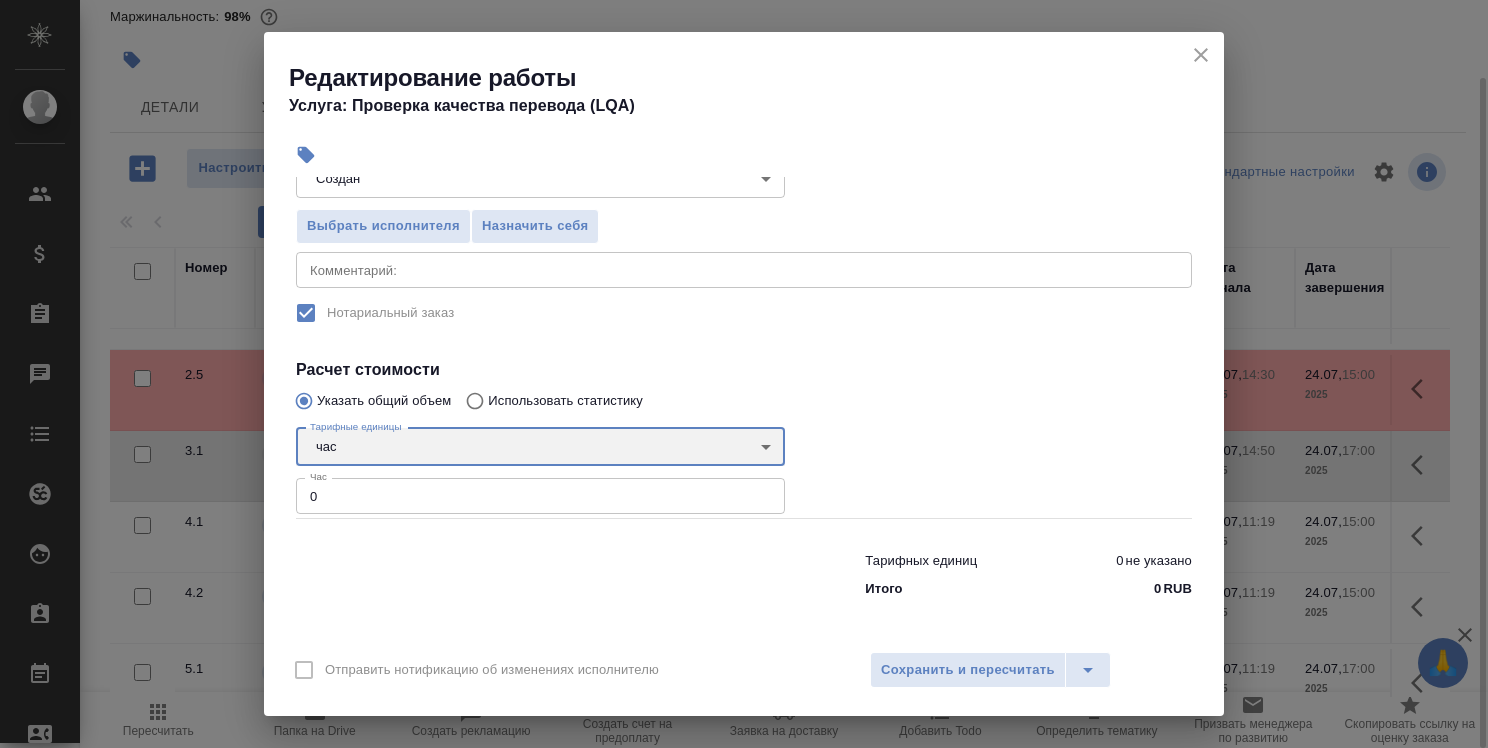 scroll, scrollTop: 235, scrollLeft: 0, axis: vertical 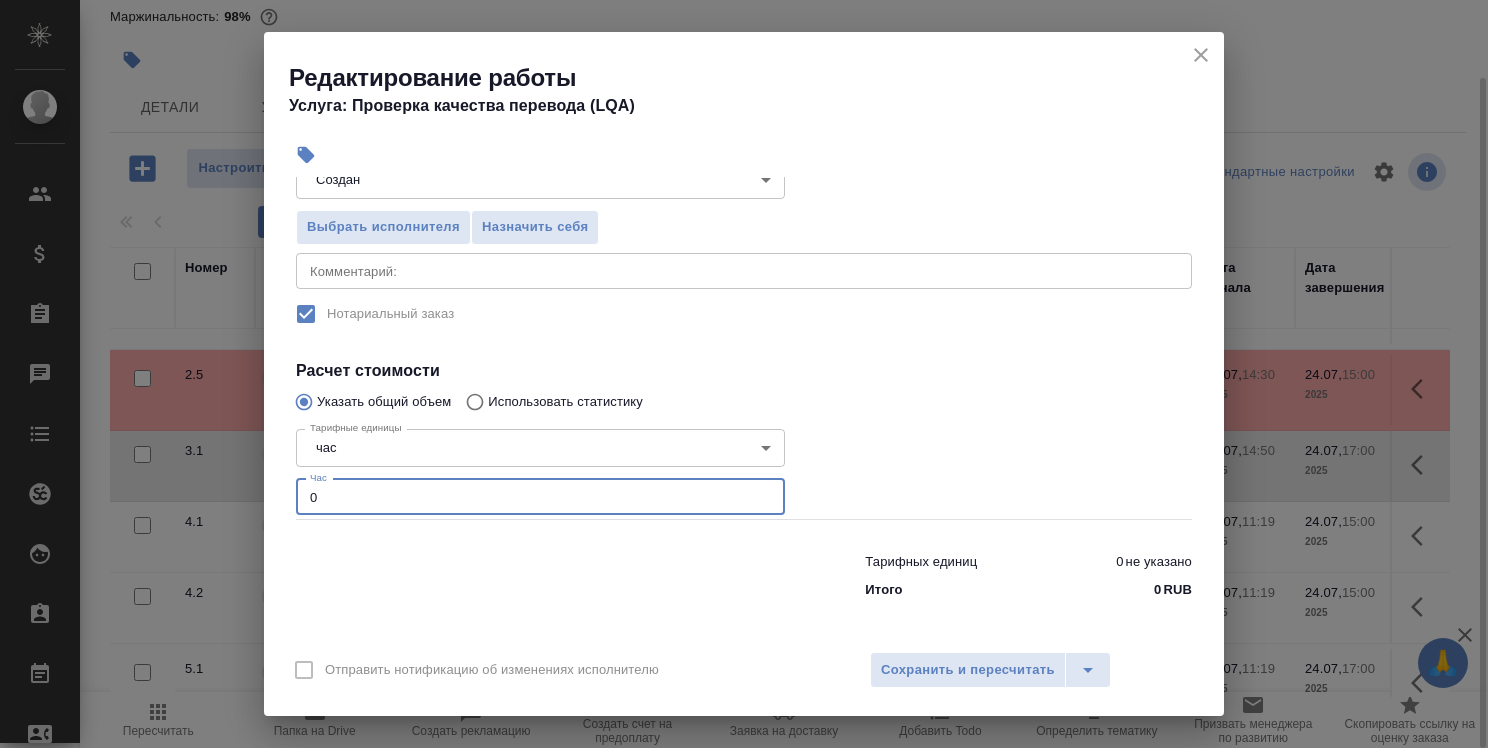 click on "0" at bounding box center (540, 497) 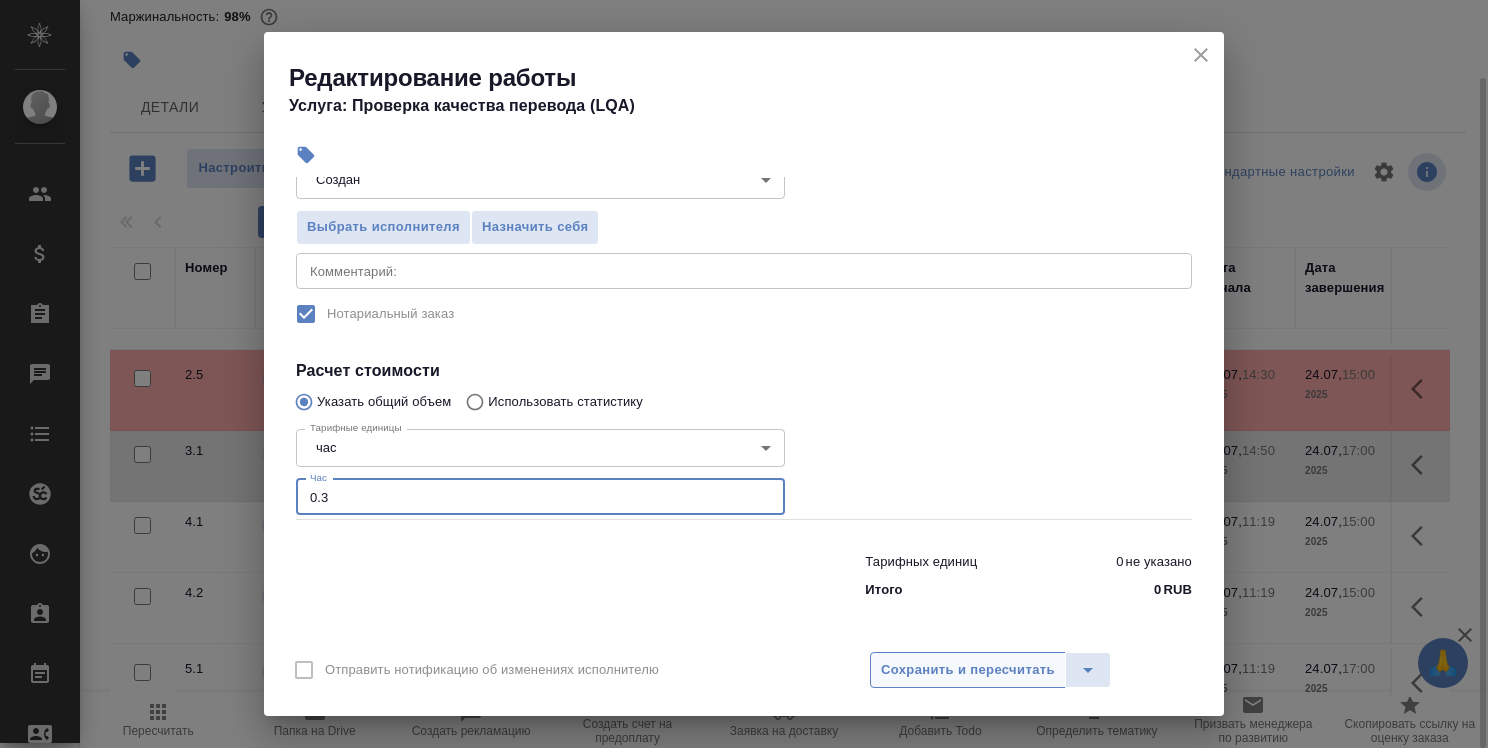 type on "0.3" 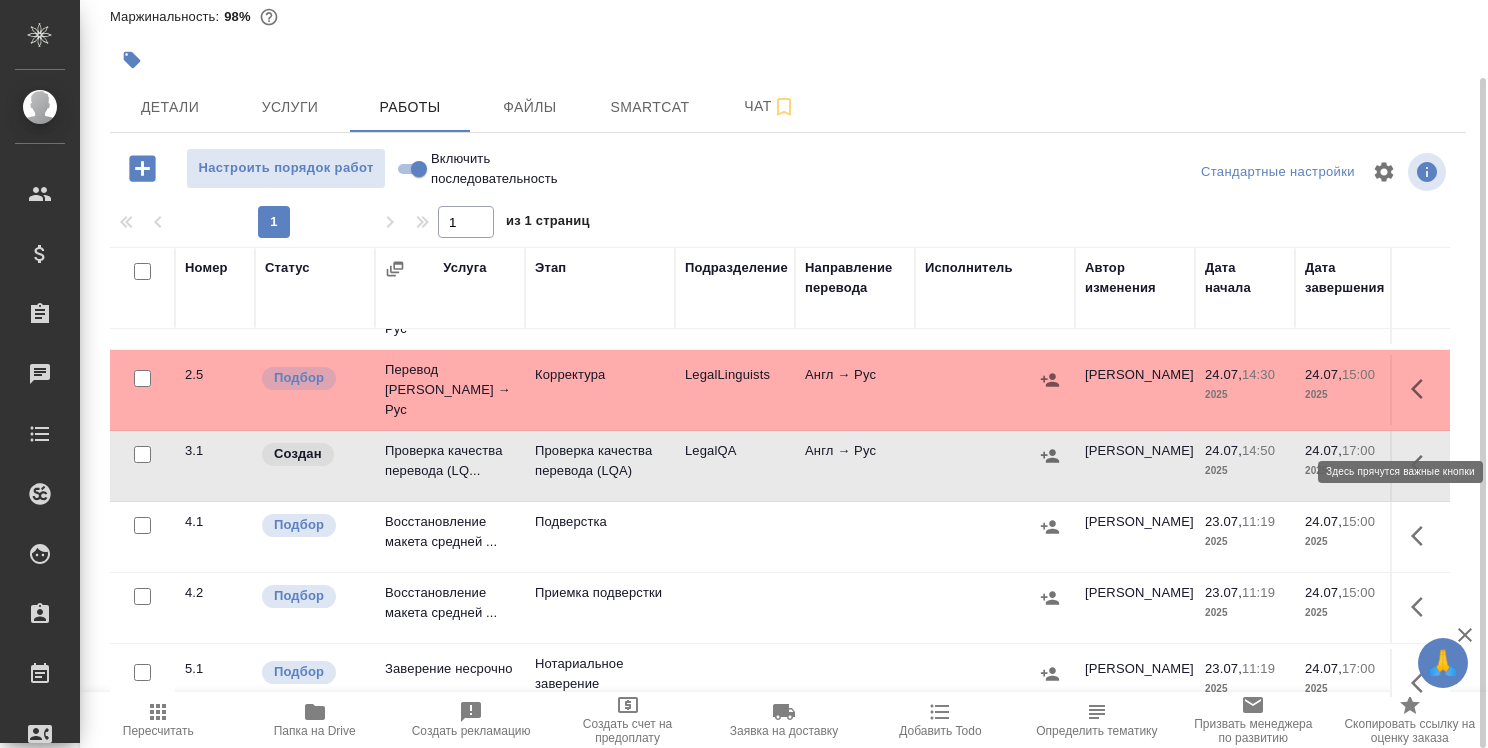 click 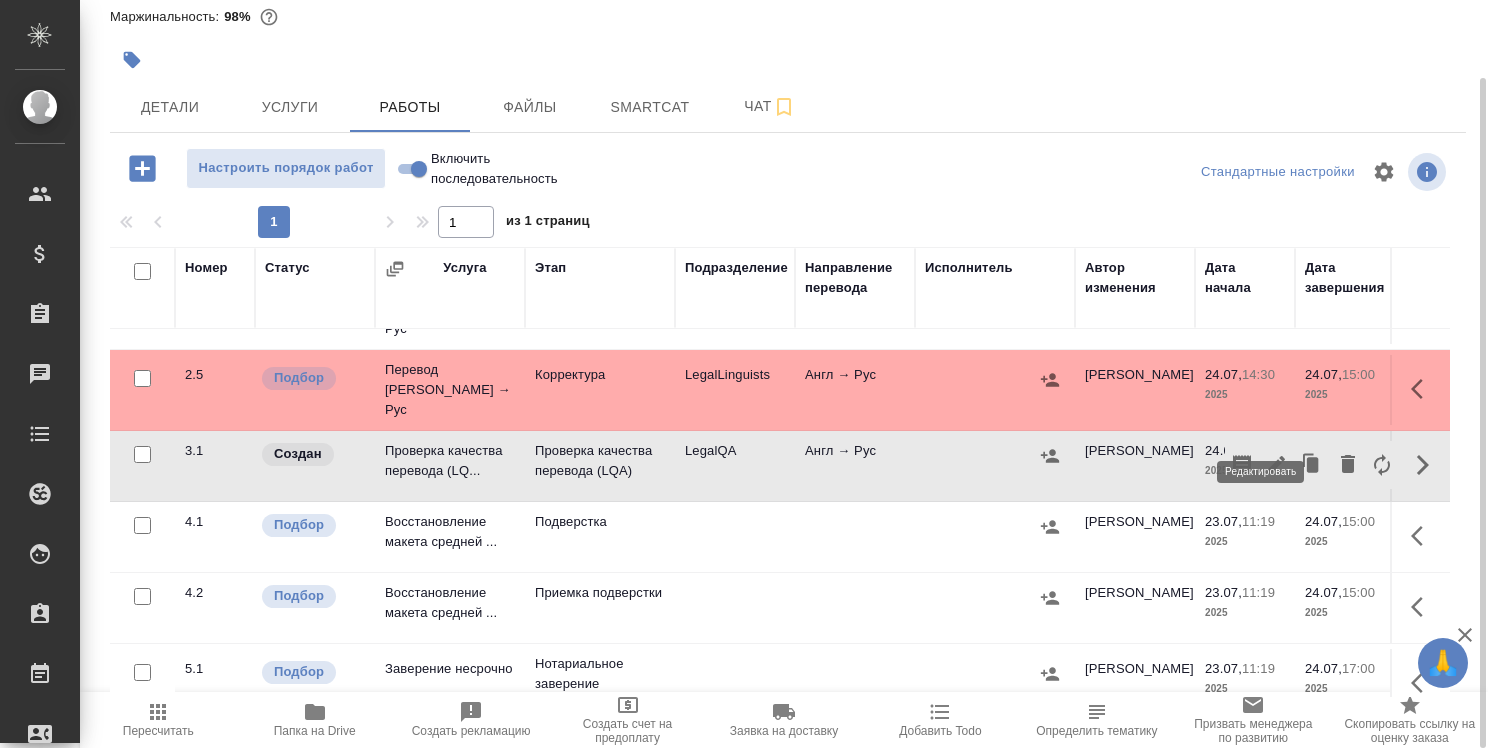 click 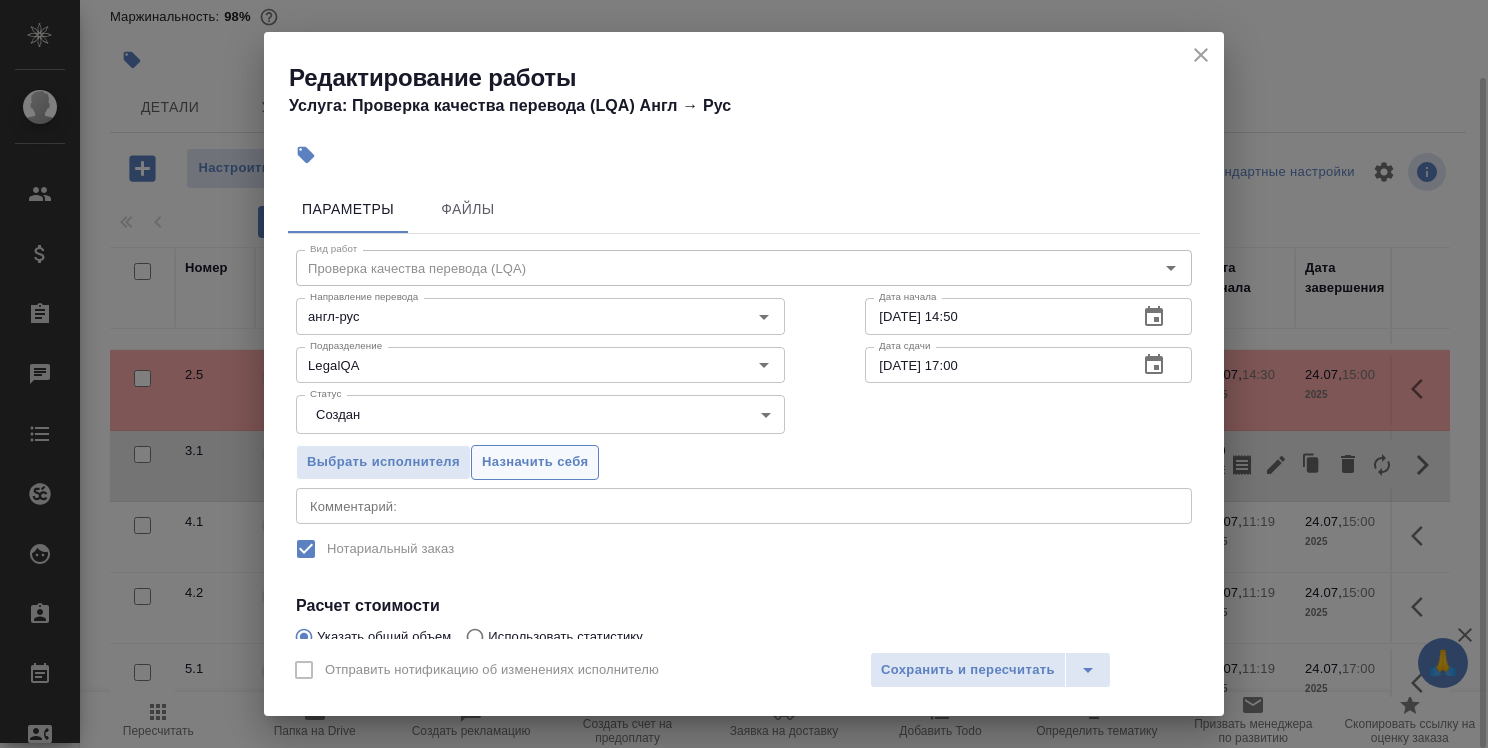 click on "Назначить себя" at bounding box center (535, 462) 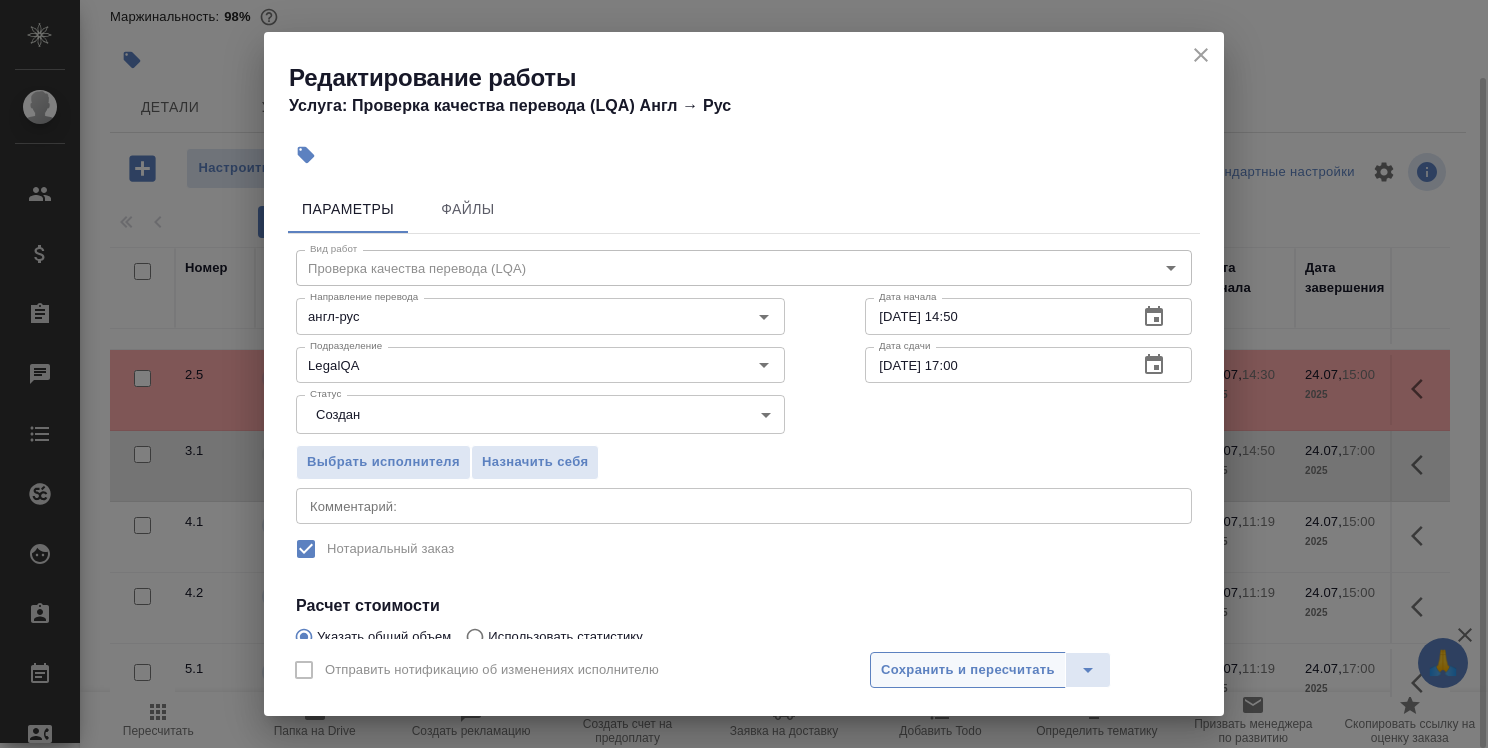 click on "Сохранить и пересчитать" at bounding box center [968, 670] 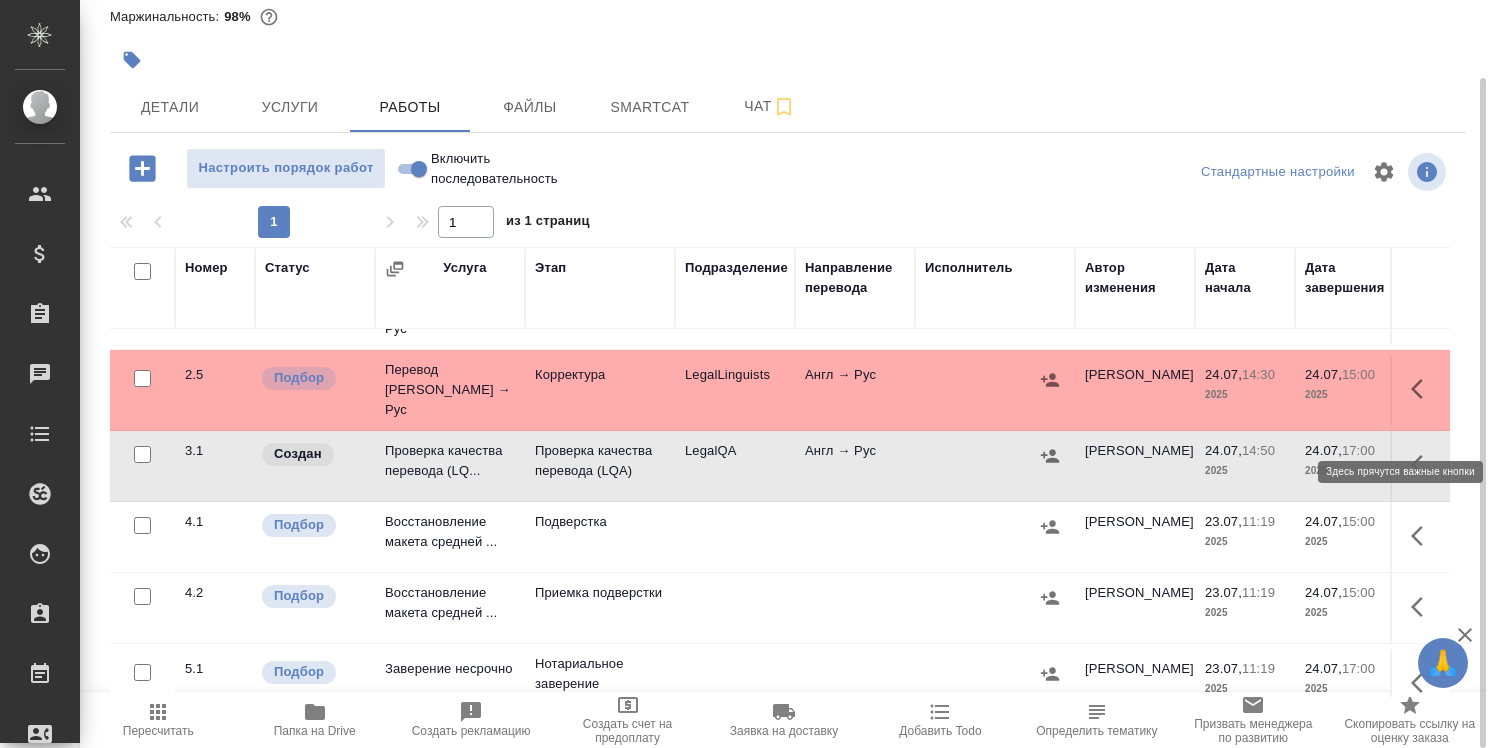 click 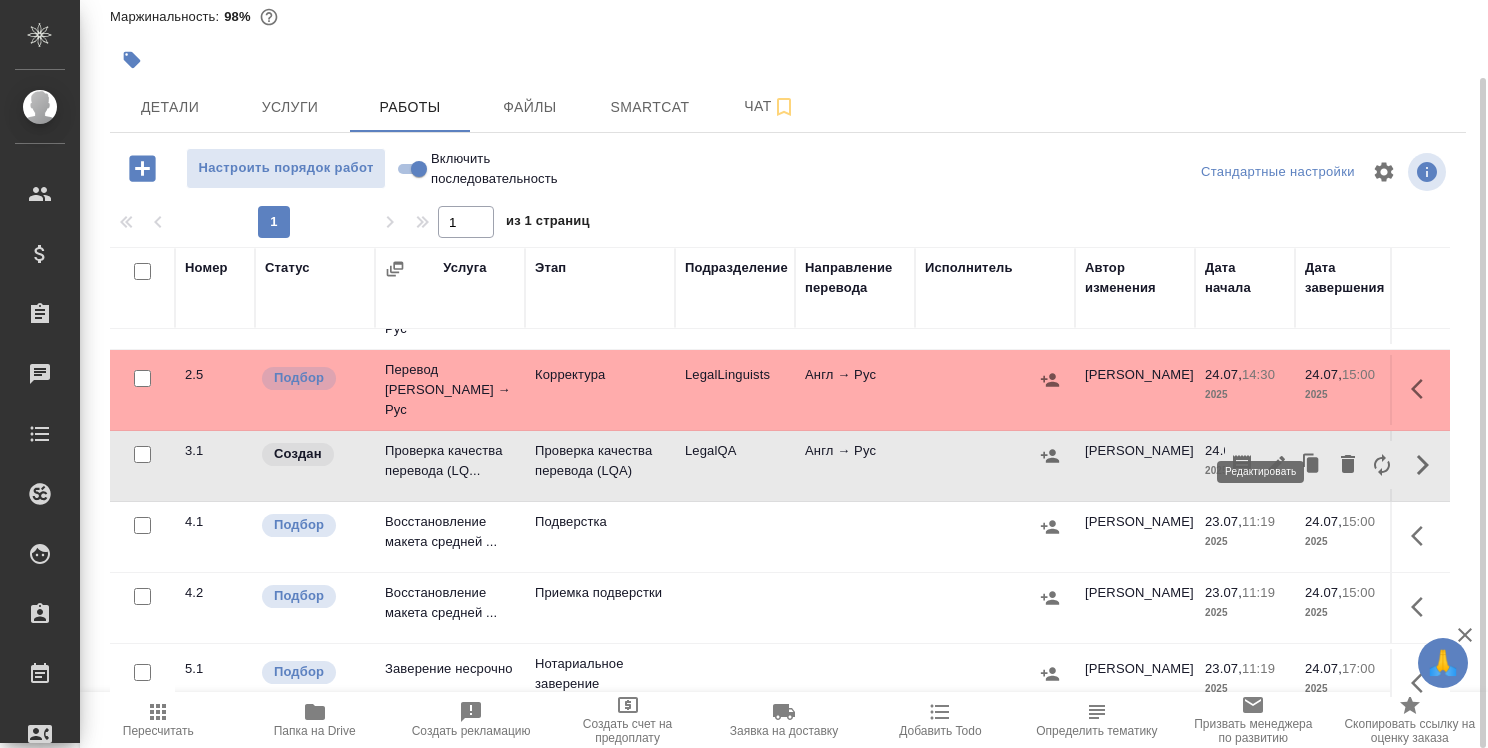 click 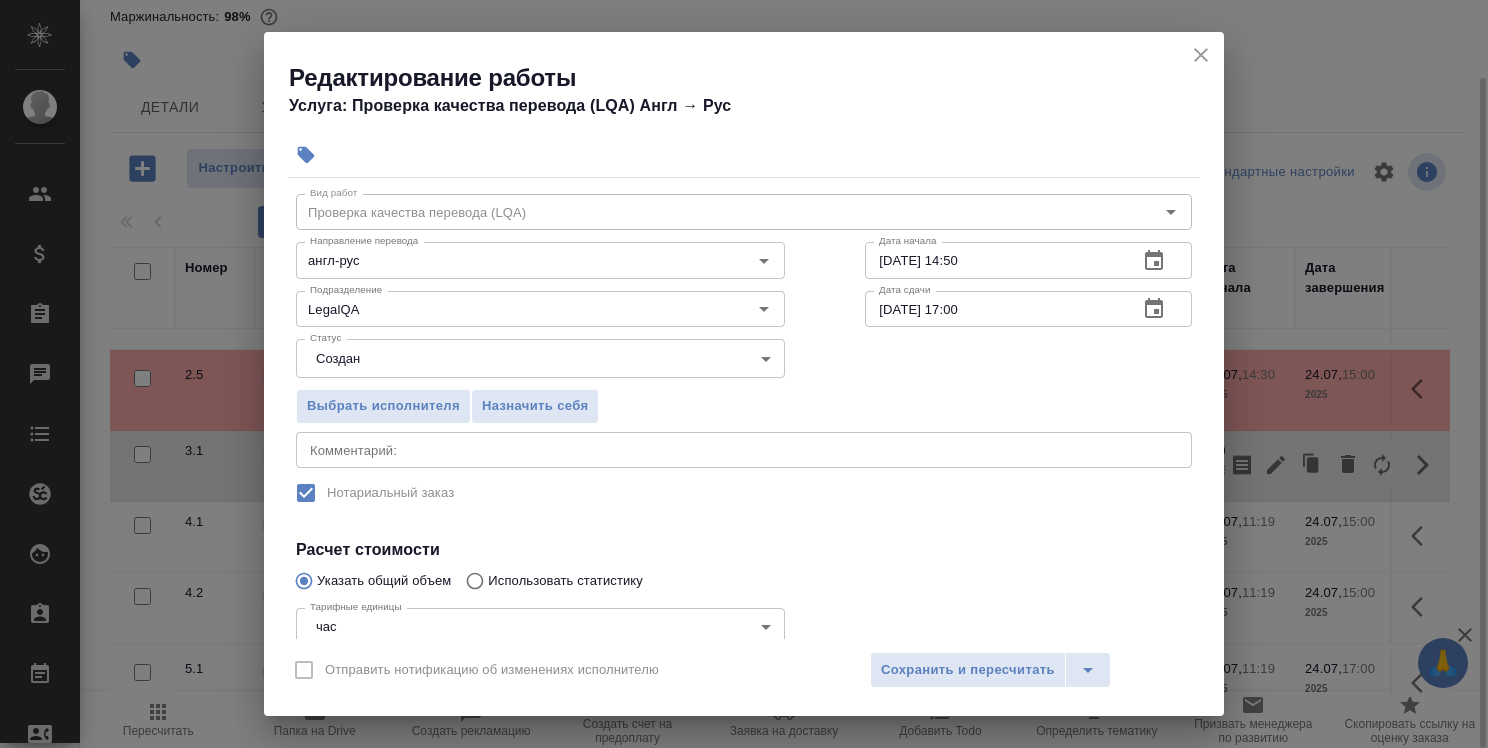 scroll, scrollTop: 100, scrollLeft: 0, axis: vertical 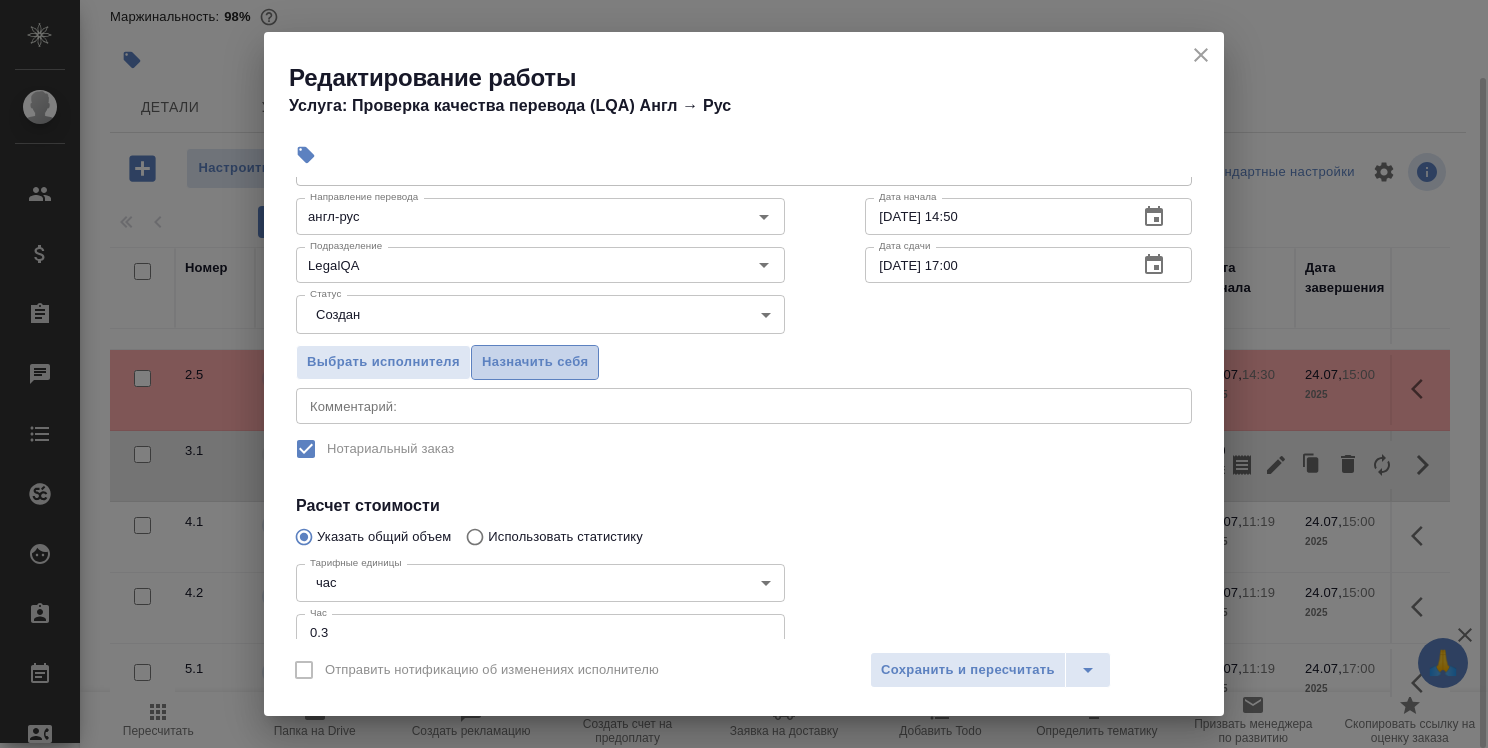 click on "Назначить себя" at bounding box center (535, 362) 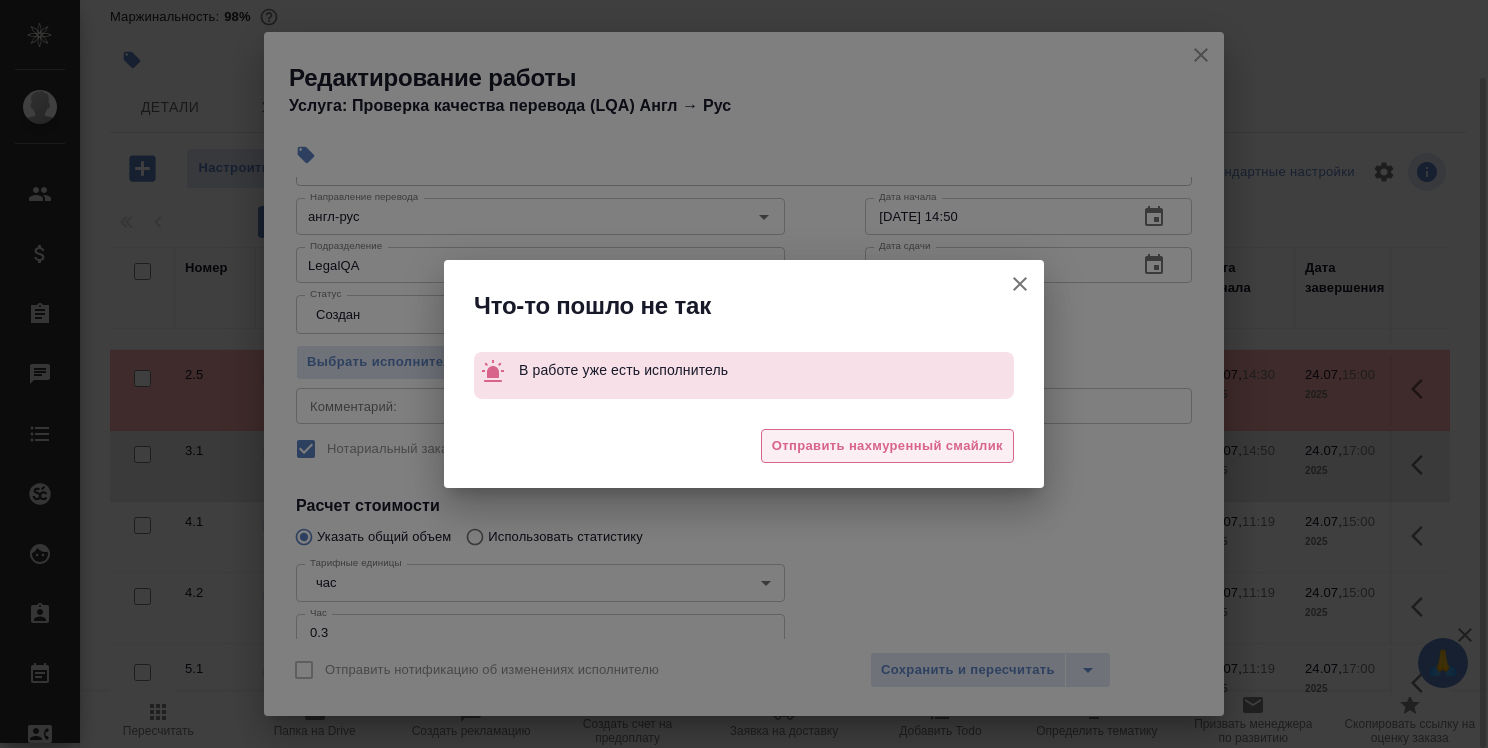 click on "Отправить нахмуренный смайлик" at bounding box center (887, 446) 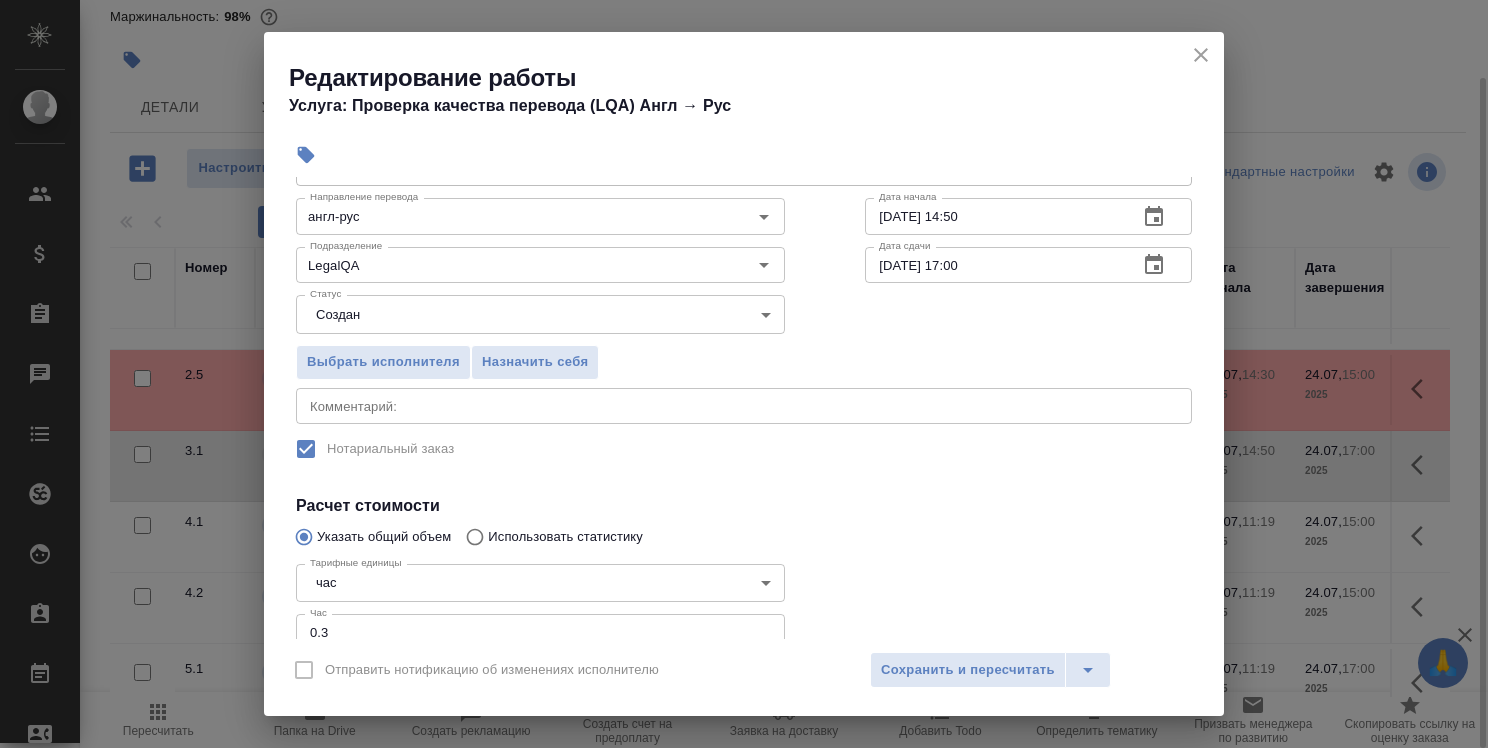 click on "🙏 .cls-1
fill:#fff;
AWATERA [PERSON_NAME] Спецификации Заказы 0 Чаты Todo Проекты SC Исполнители Кандидаты Работы Входящие заявки Заявки на доставку Рекламации Проекты процессинга Конференции Выйти D_KOP-83 В работе inProgress Нормальный normal Кратко детали заказа Ответственная команда: Пушкинская Клиент: ООО КоПитания Договор: Без договора Дата создания: [DATE] 11:17 Дата сдачи: [DATE] 17:00 Итого: 2 262,00 ₽ К оплате: 2 262,00 ₽ Маржинальность: 98% Детали Услуги Работы Файлы Smartcat Чат Настроить порядок работ Включить последовательность Стандартные настройки 1 1 Номер 2" at bounding box center [744, 374] 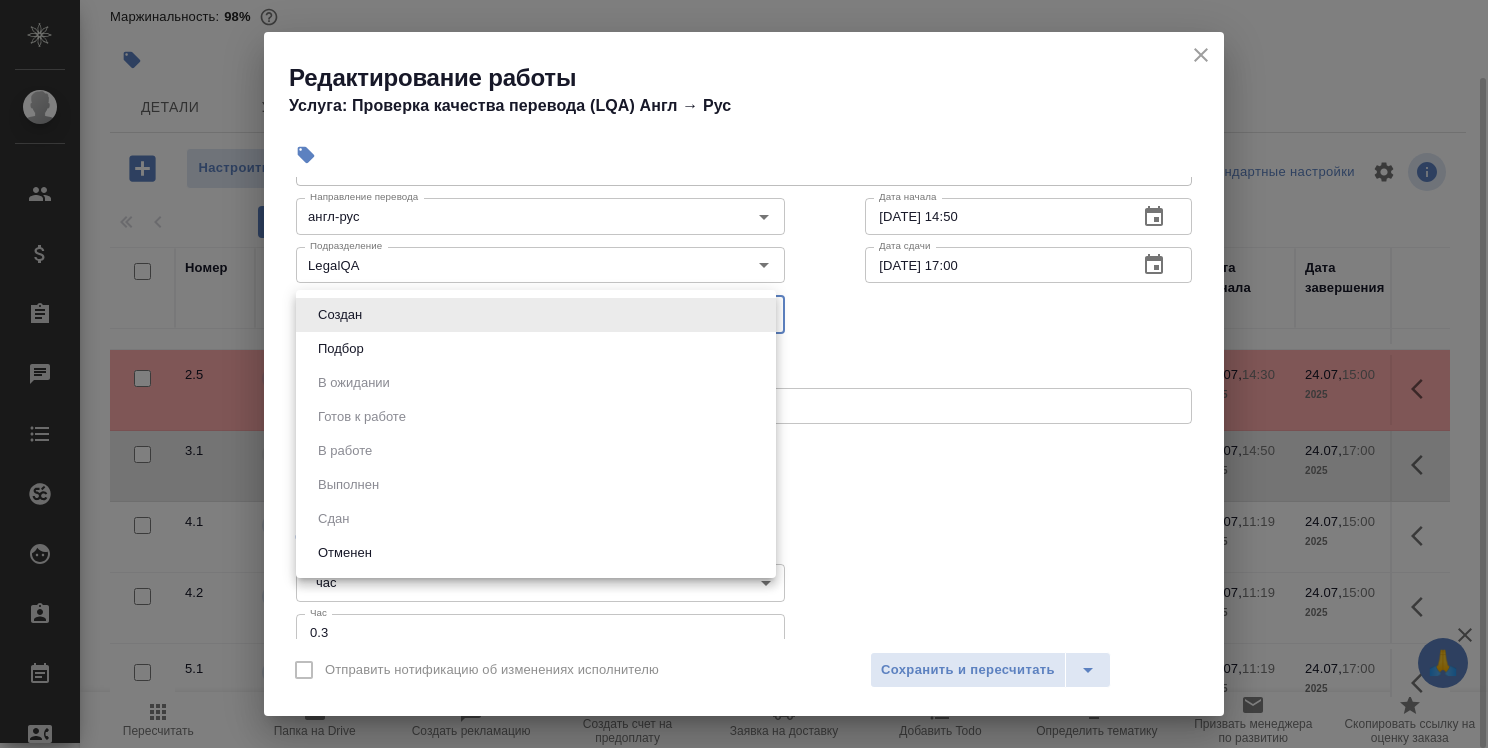 click at bounding box center [744, 374] 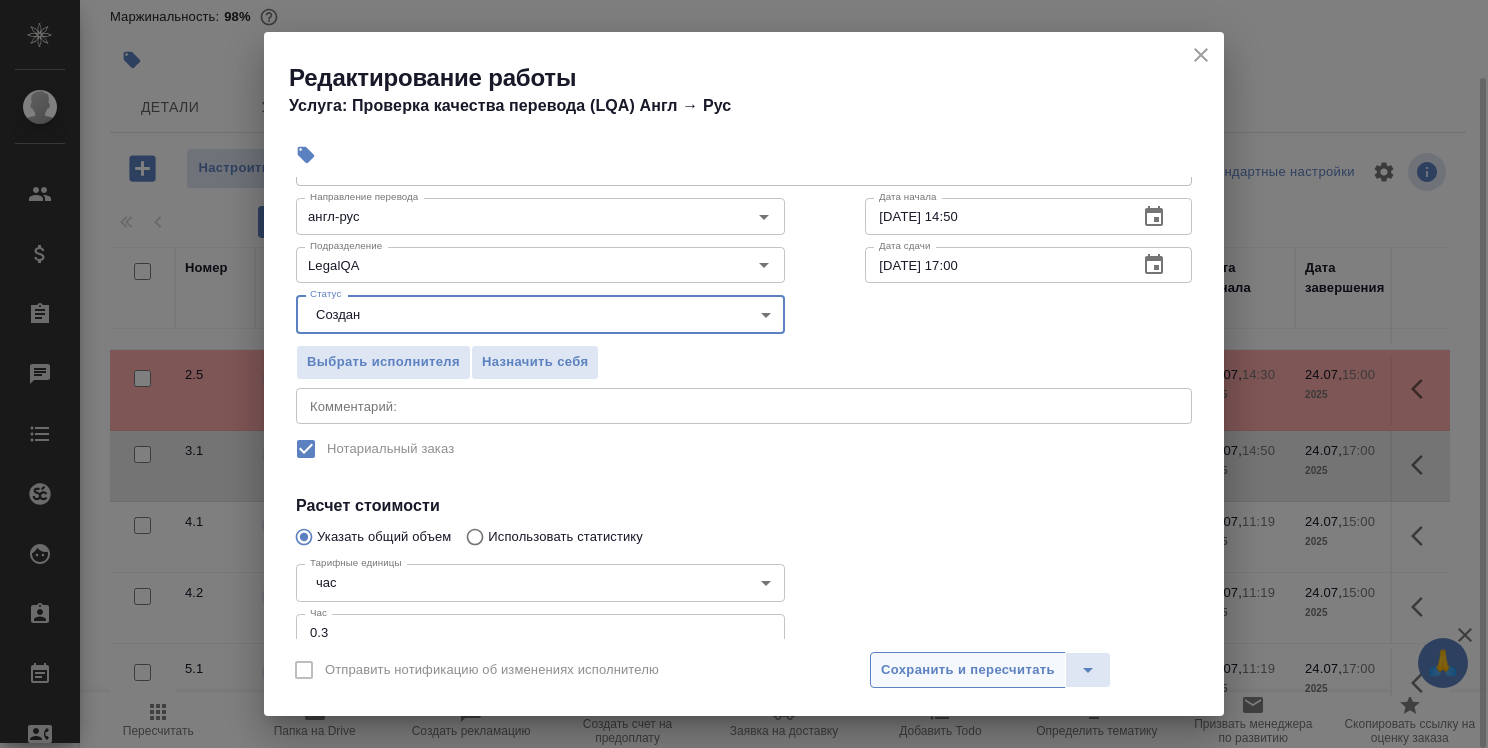 click on "Сохранить и пересчитать" at bounding box center (968, 670) 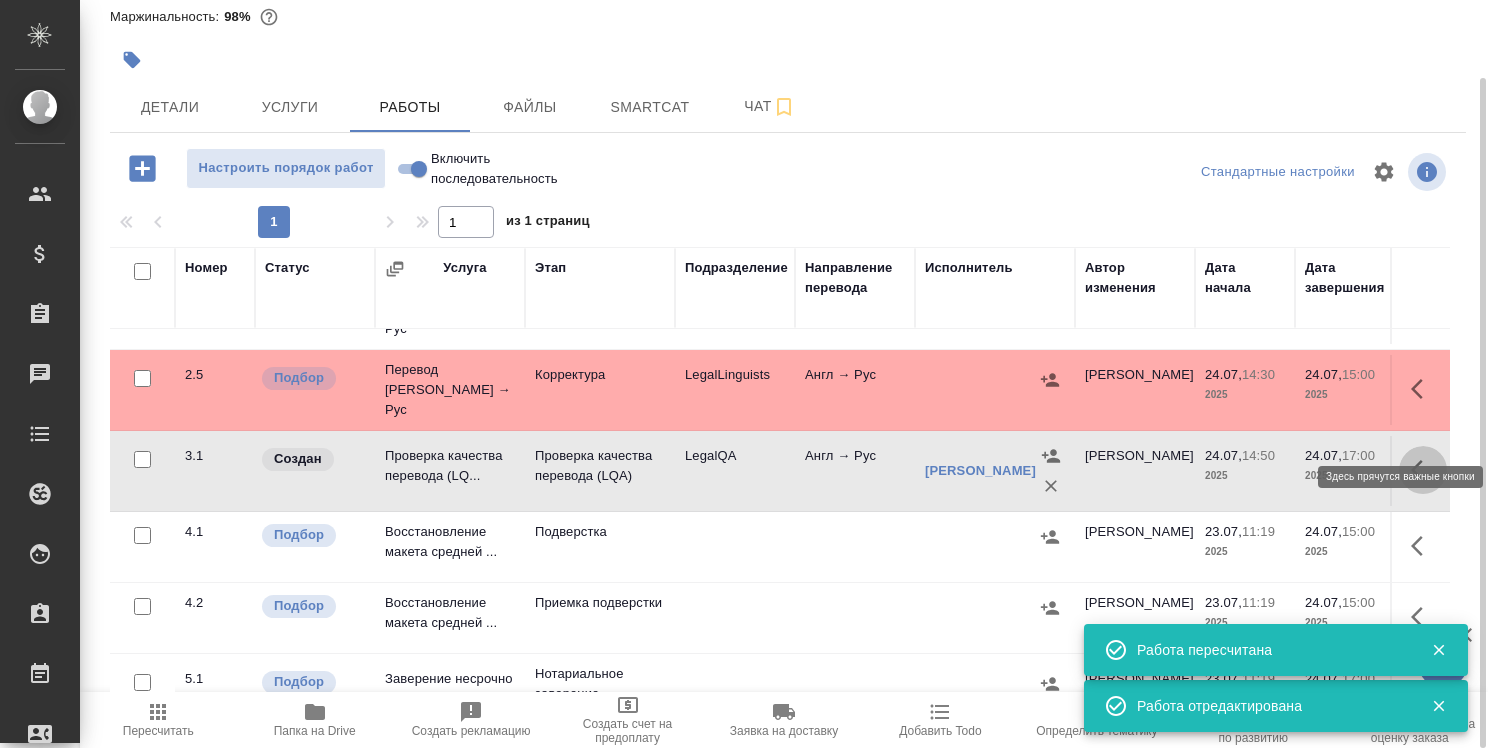 click 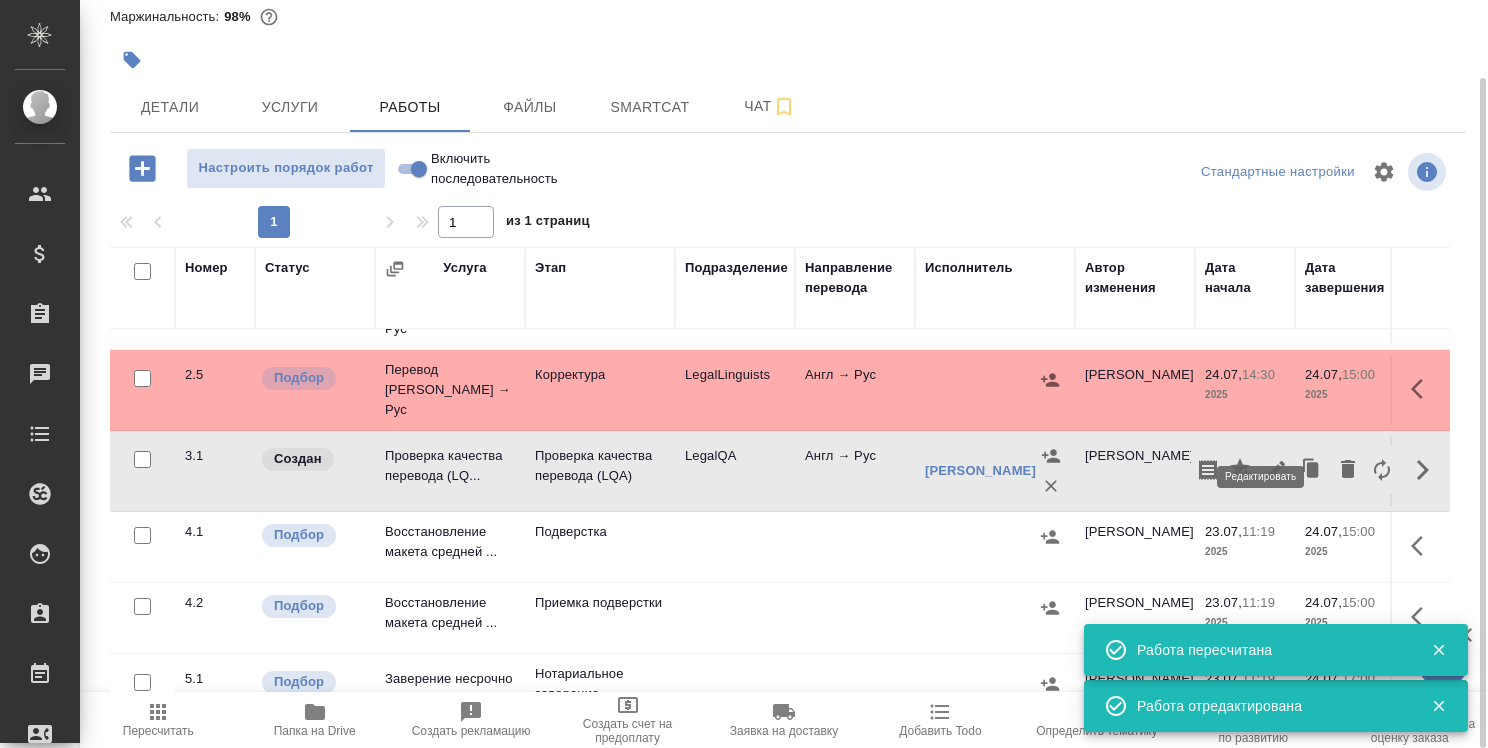 click 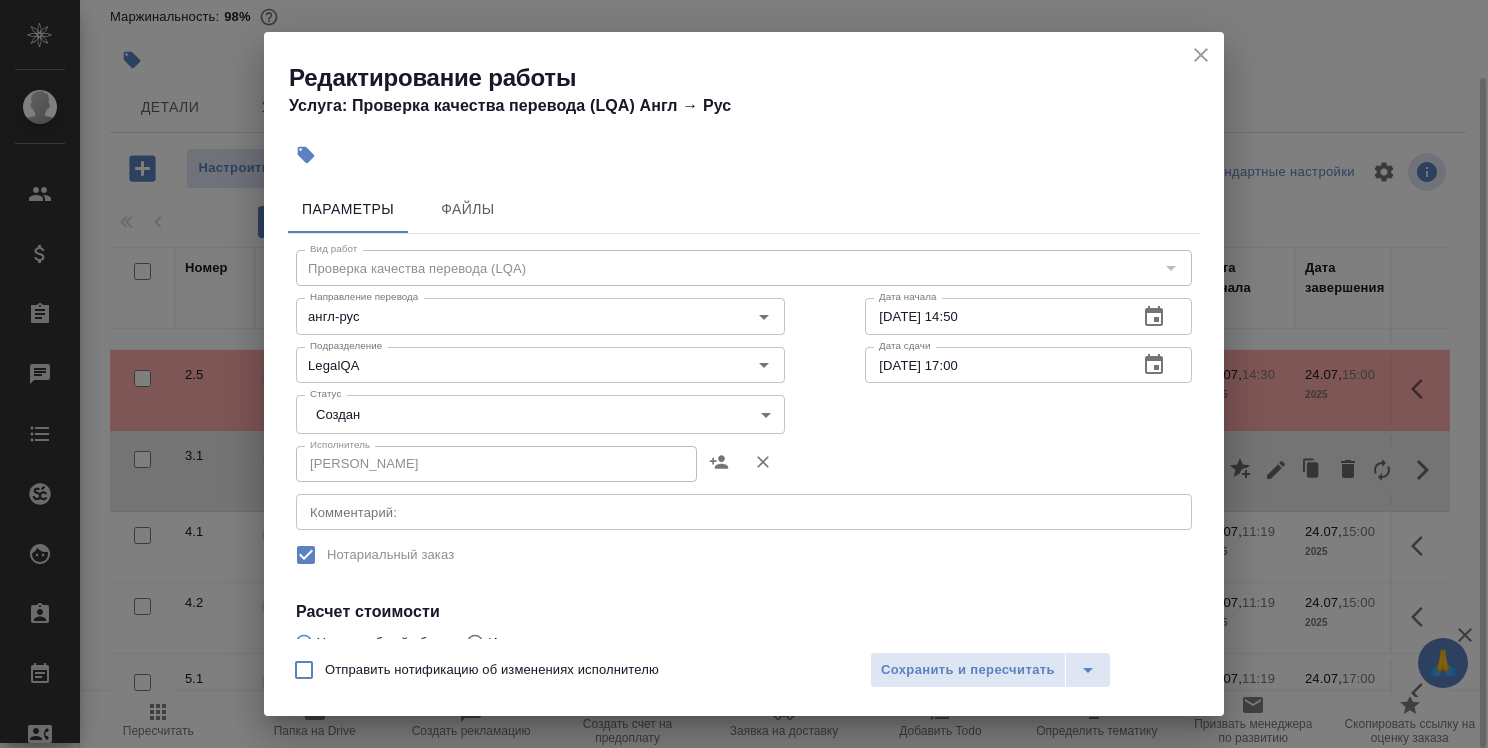 click on "🙏 .cls-1
fill:#fff;
AWATERA [PERSON_NAME] Спецификации Заказы 0 Чаты Todo Проекты SC Исполнители Кандидаты Работы Входящие заявки Заявки на доставку Рекламации Проекты процессинга Конференции Выйти D_KOP-83 В работе inProgress Нормальный normal Кратко детали заказа Ответственная команда: Пушкинская Клиент: ООО КоПитания Договор: Без договора Дата создания: [DATE] 11:17 Дата сдачи: [DATE] 17:00 Итого: 2 262,00 ₽ К оплате: 2 262,00 ₽ Маржинальность: 98% Детали Услуги Работы Файлы Smartcat Чат Настроить порядок работ Включить последовательность Стандартные настройки 1 1 Номер 2" at bounding box center (744, 374) 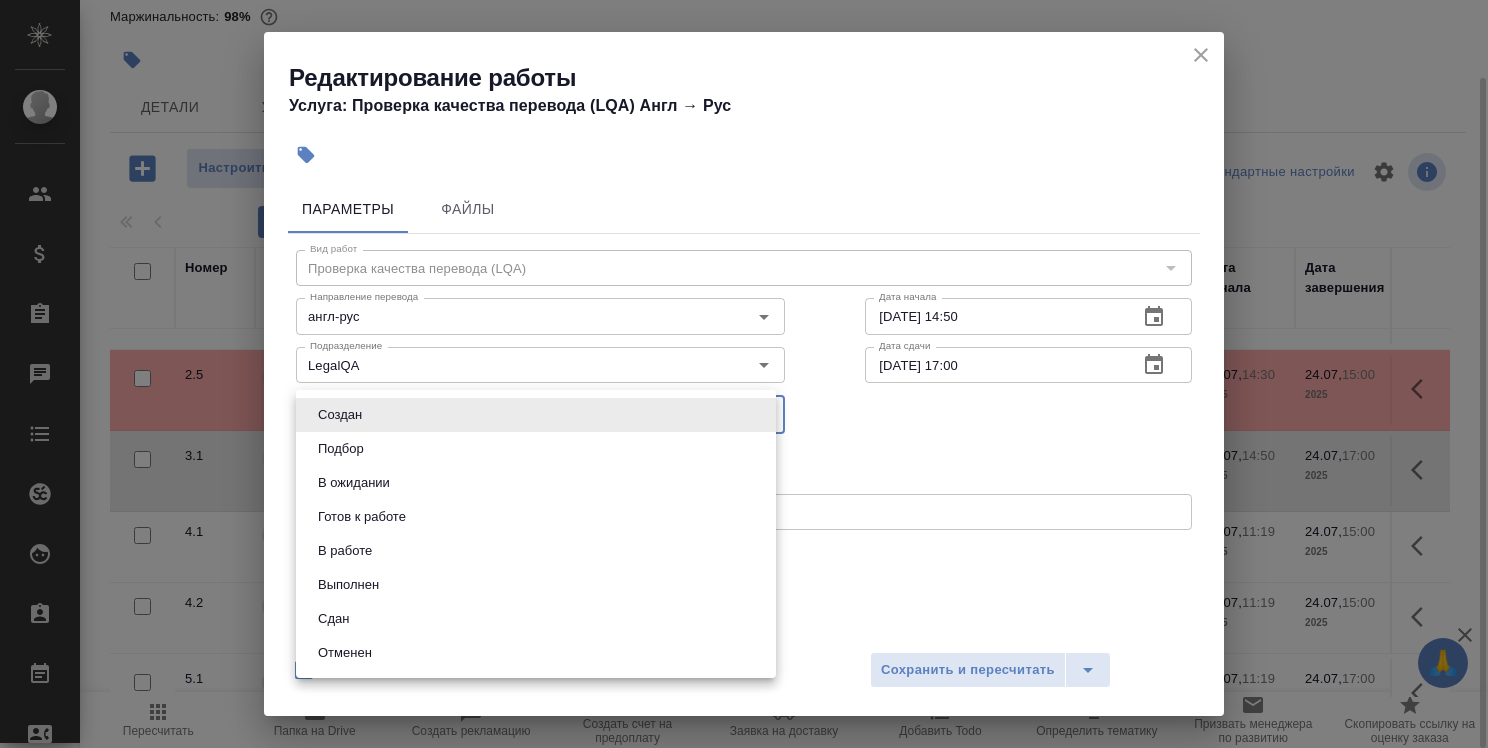 click on "Сдан" at bounding box center [536, 619] 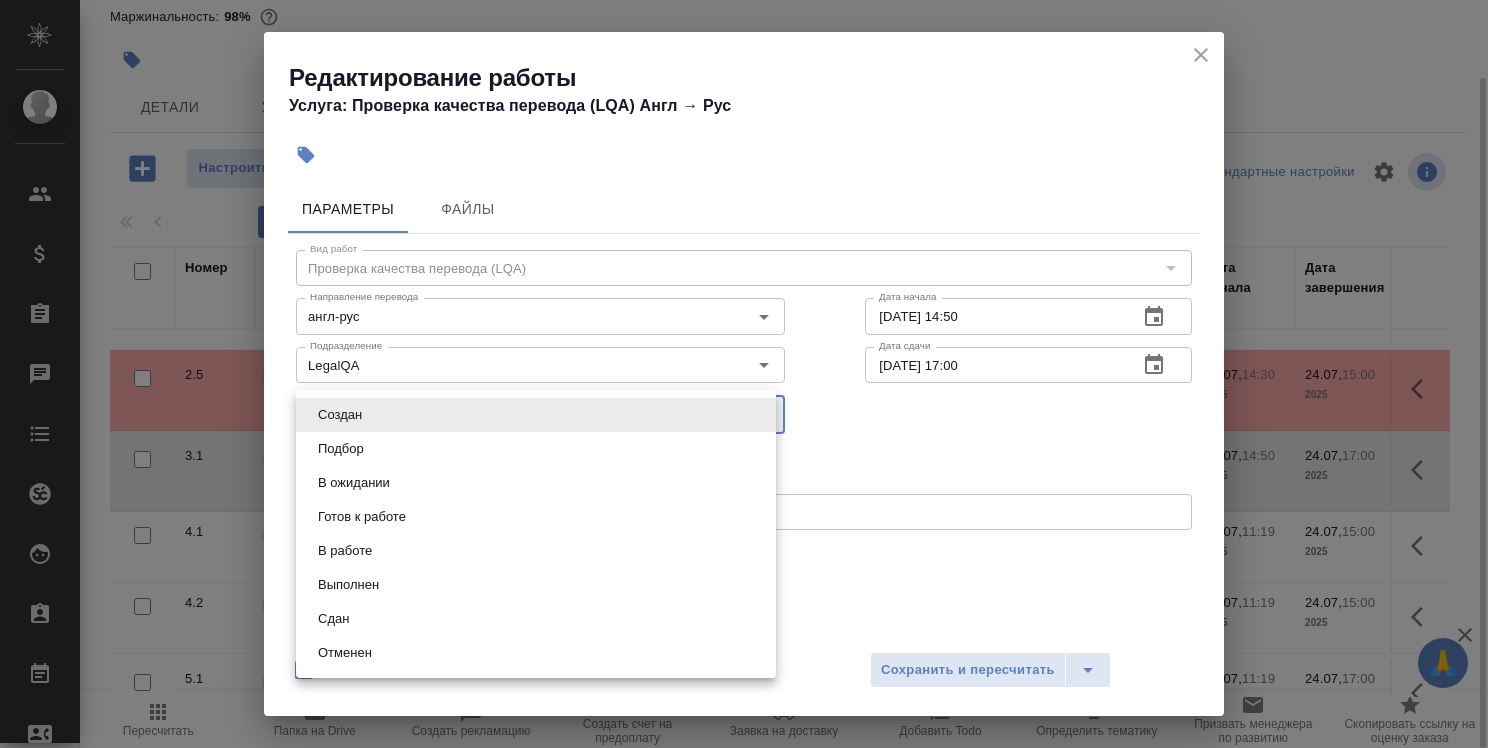 type on "closed" 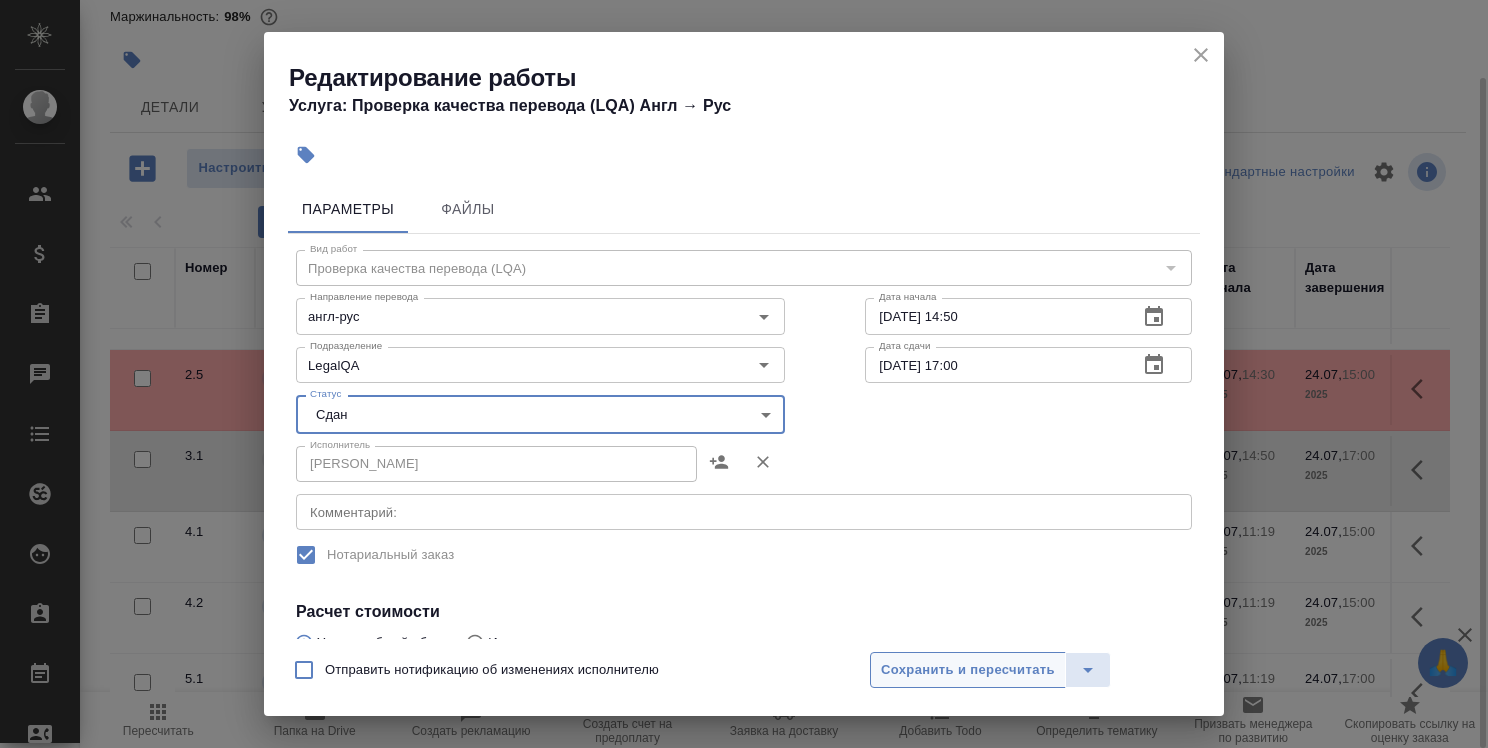click on "Сохранить и пересчитать" at bounding box center [968, 670] 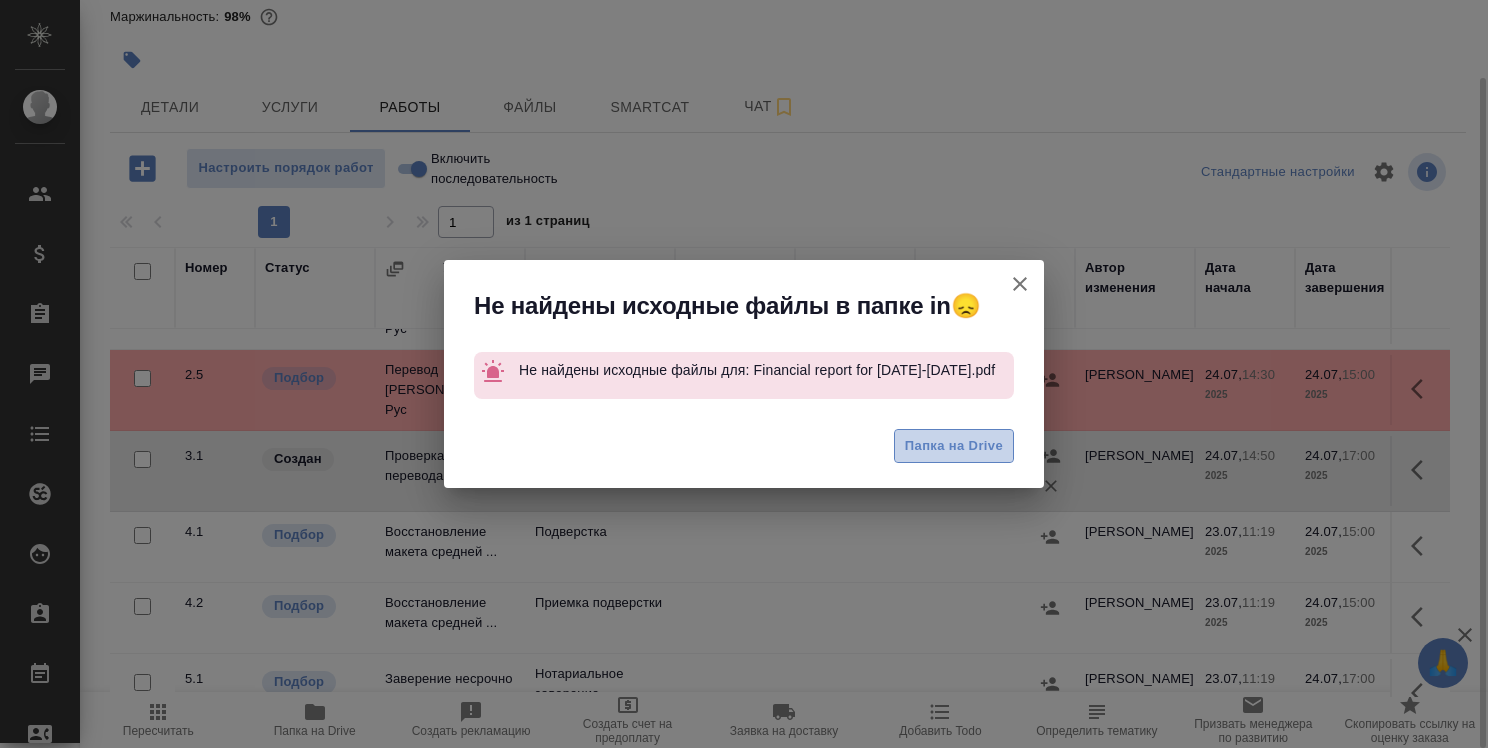 click on "Папка на Drive" at bounding box center (954, 446) 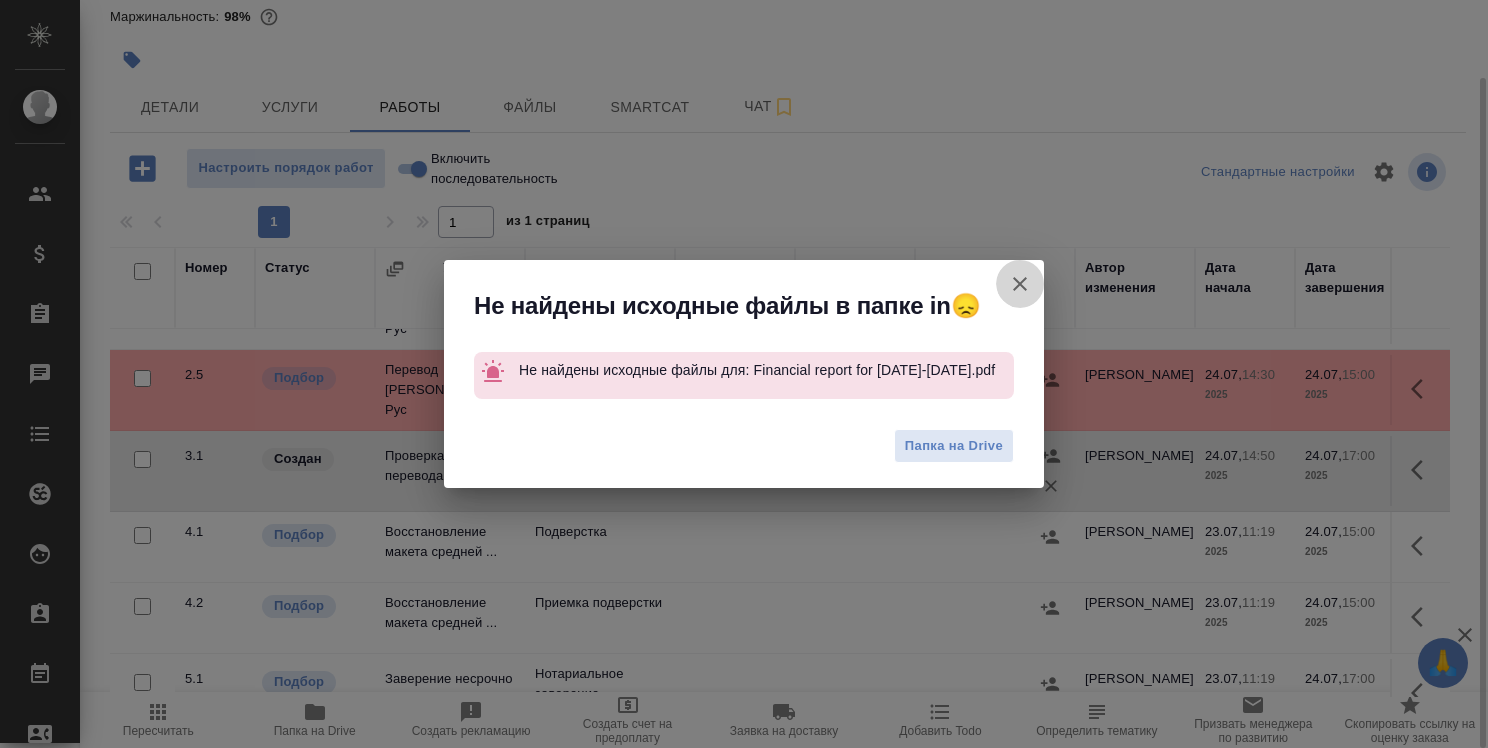 click 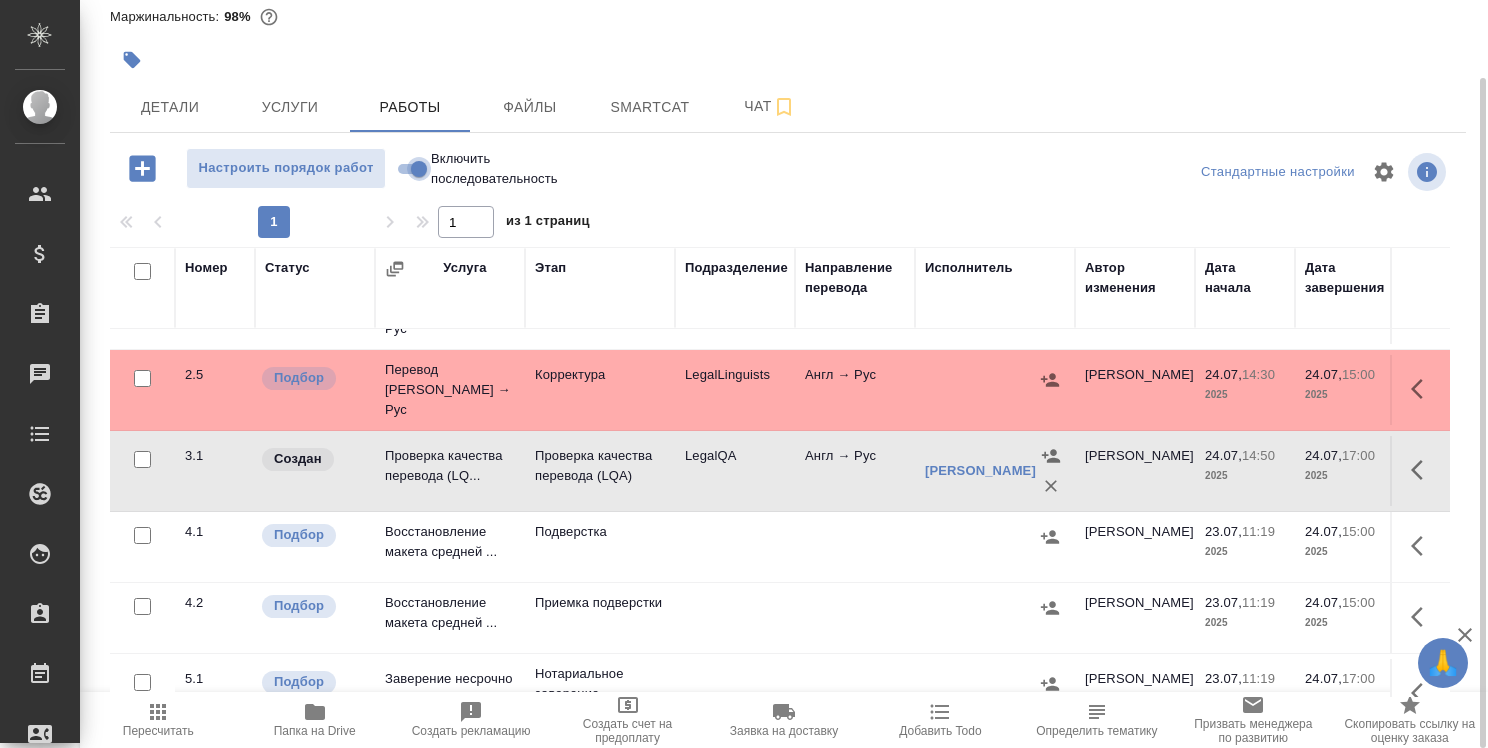click on "Включить последовательность" at bounding box center [419, 169] 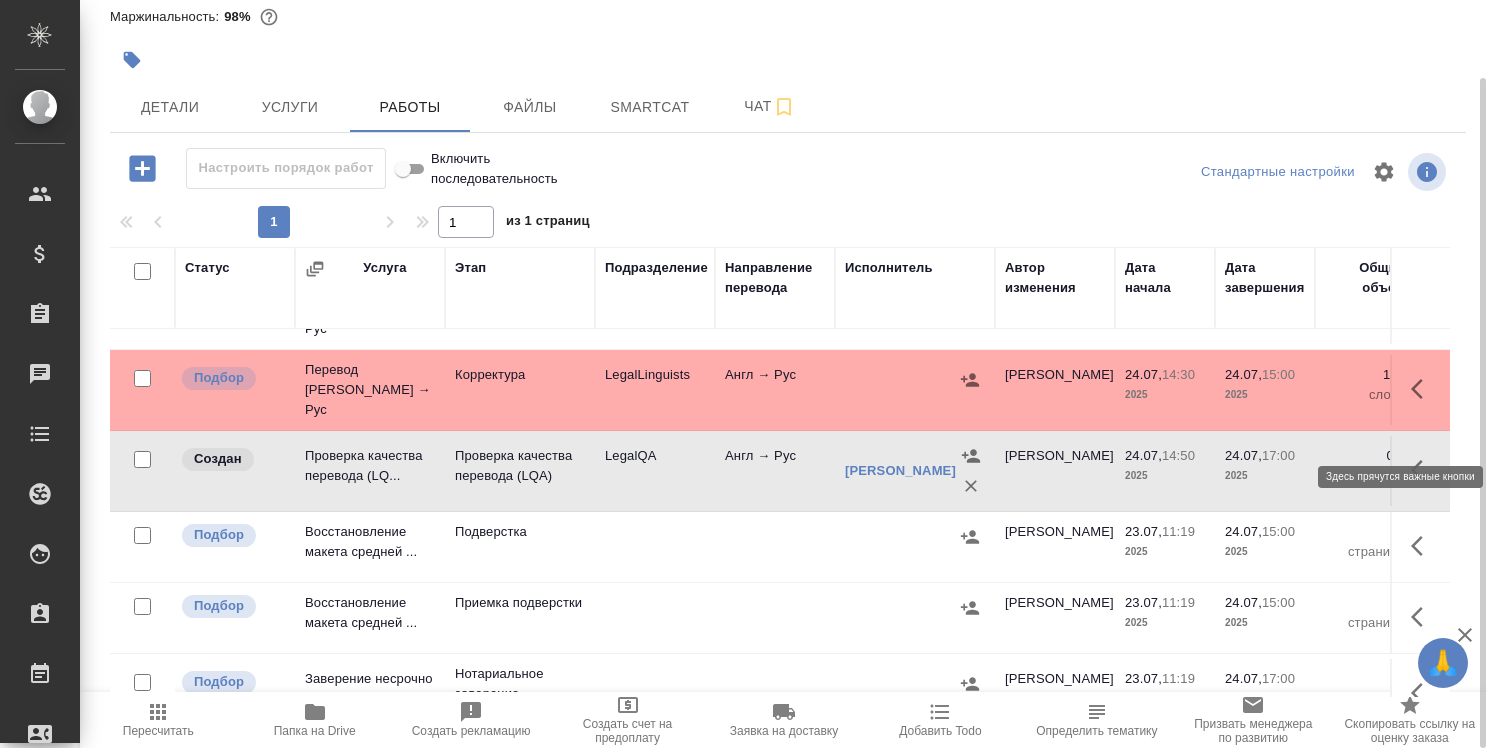 click 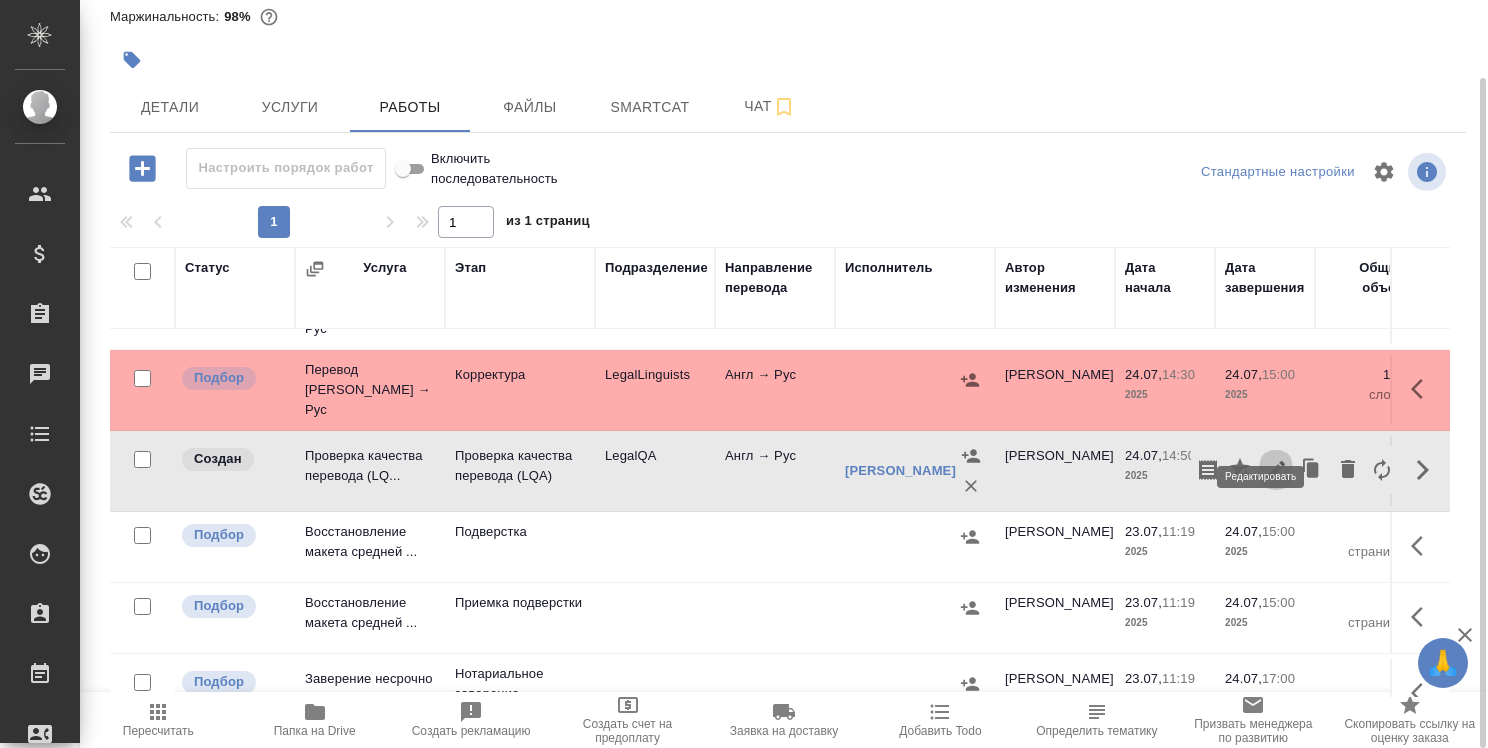 click 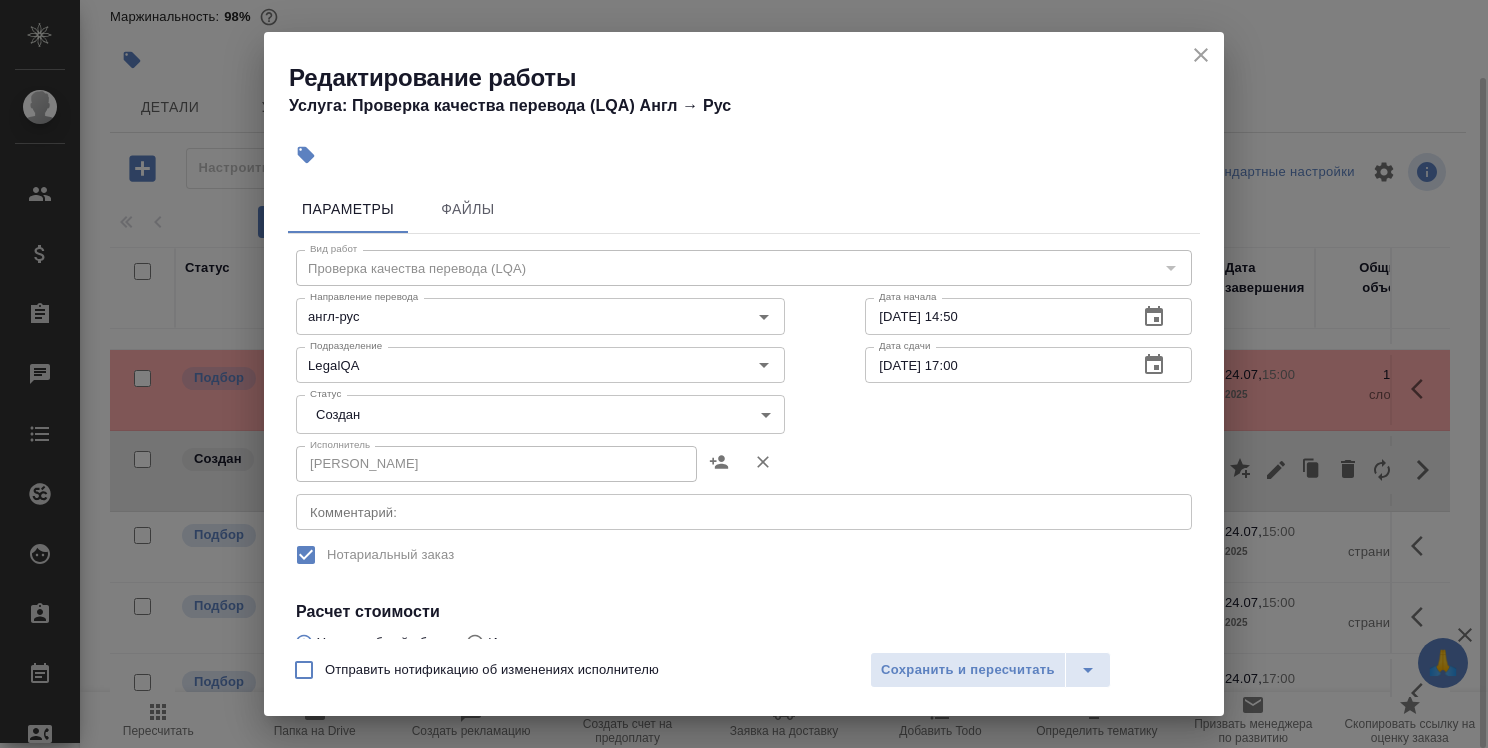 click on "🙏 .cls-1
fill:#fff;
AWATERA [PERSON_NAME] Спецификации Заказы 0 Чаты Todo Проекты SC Исполнители Кандидаты Работы Входящие заявки Заявки на доставку Рекламации Проекты процессинга Конференции Выйти D_KOP-83 В работе inProgress Нормальный normal Кратко детали заказа Ответственная команда: Пушкинская Клиент: ООО КоПитания Договор: Без договора Дата создания: [DATE] 11:17 Дата сдачи: [DATE] 17:00 Итого: 2 262,00 ₽ К оплате: 2 262,00 ₽ Маржинальность: 98% Детали Услуги Работы Файлы Smartcat Чат Настроить порядок работ Включить последовательность Стандартные настройки 1 1 Статус" at bounding box center (744, 374) 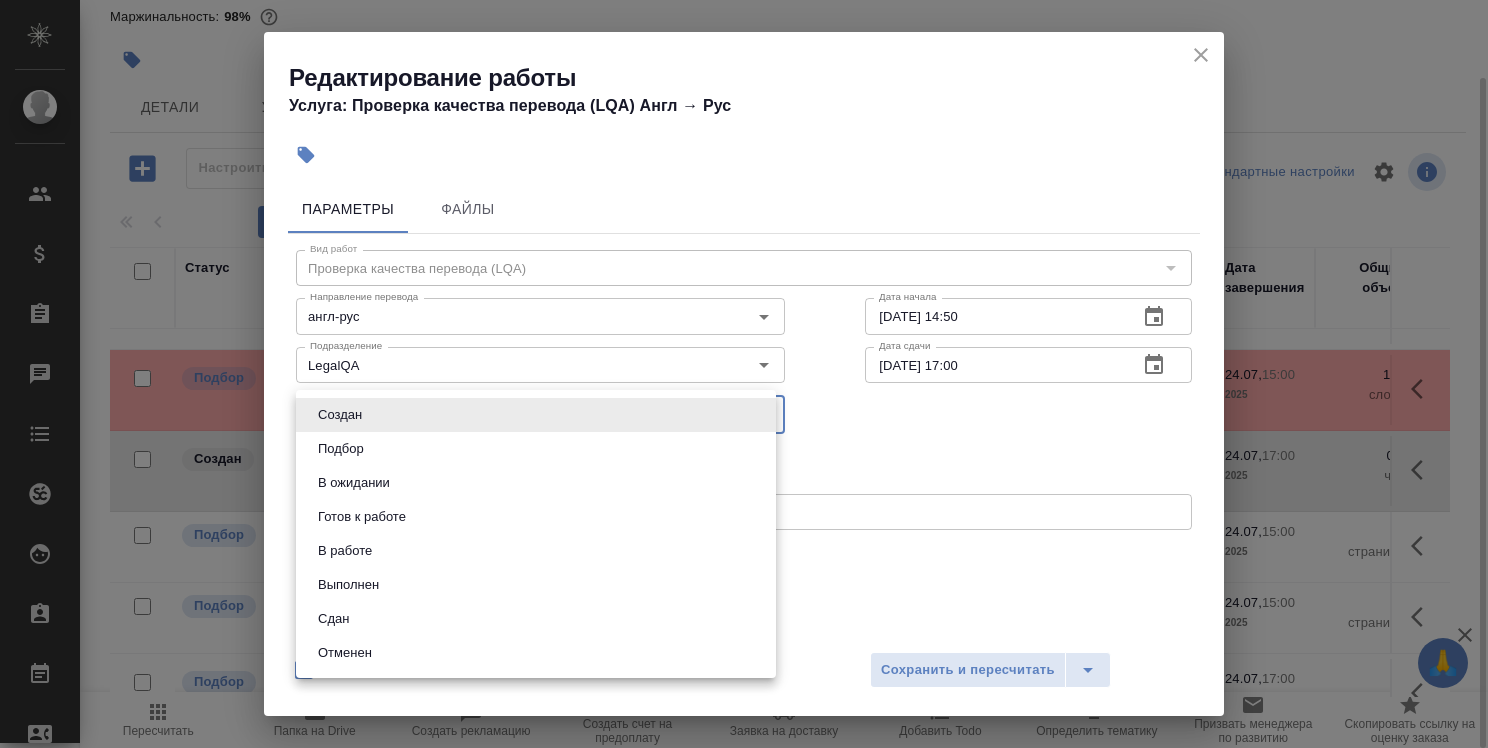 click on "Сдан" at bounding box center [536, 619] 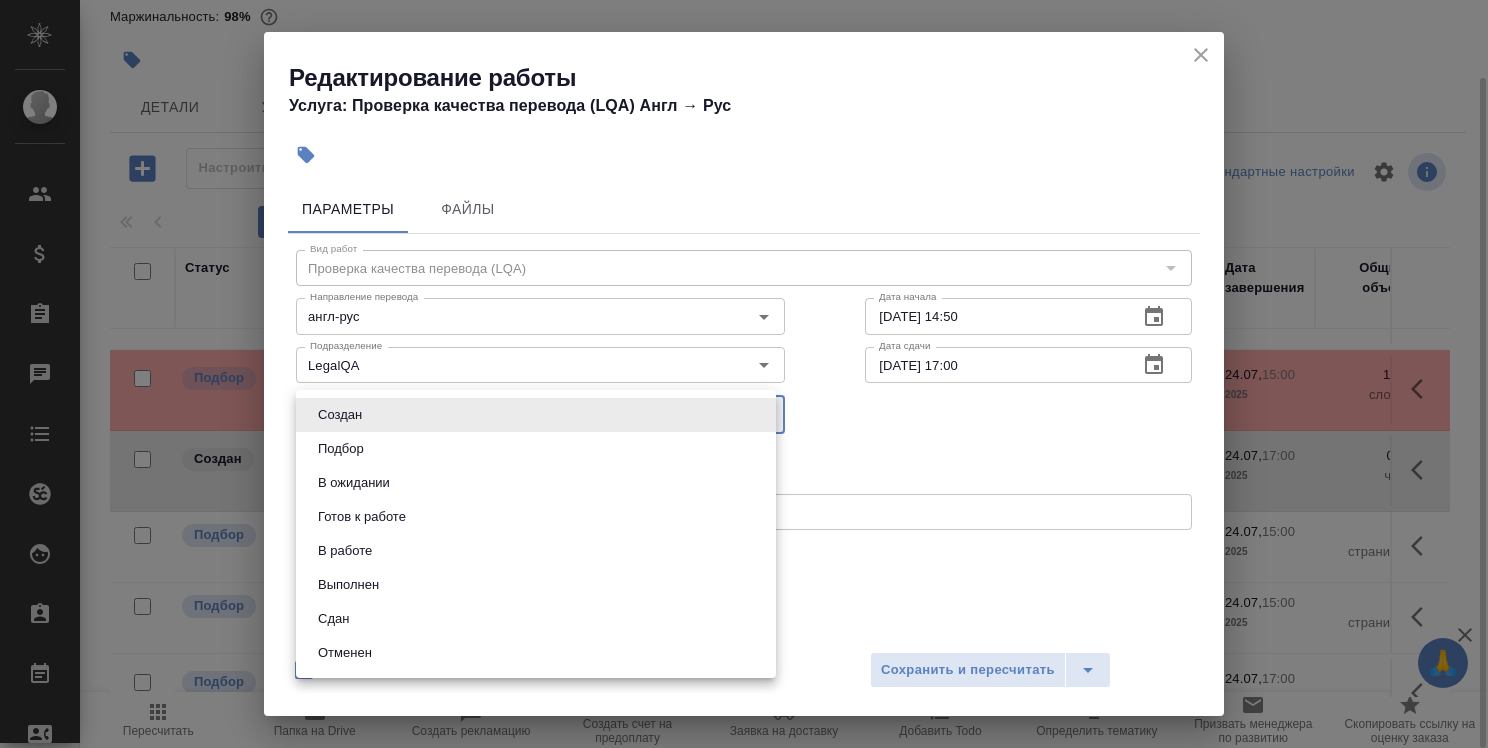 type on "closed" 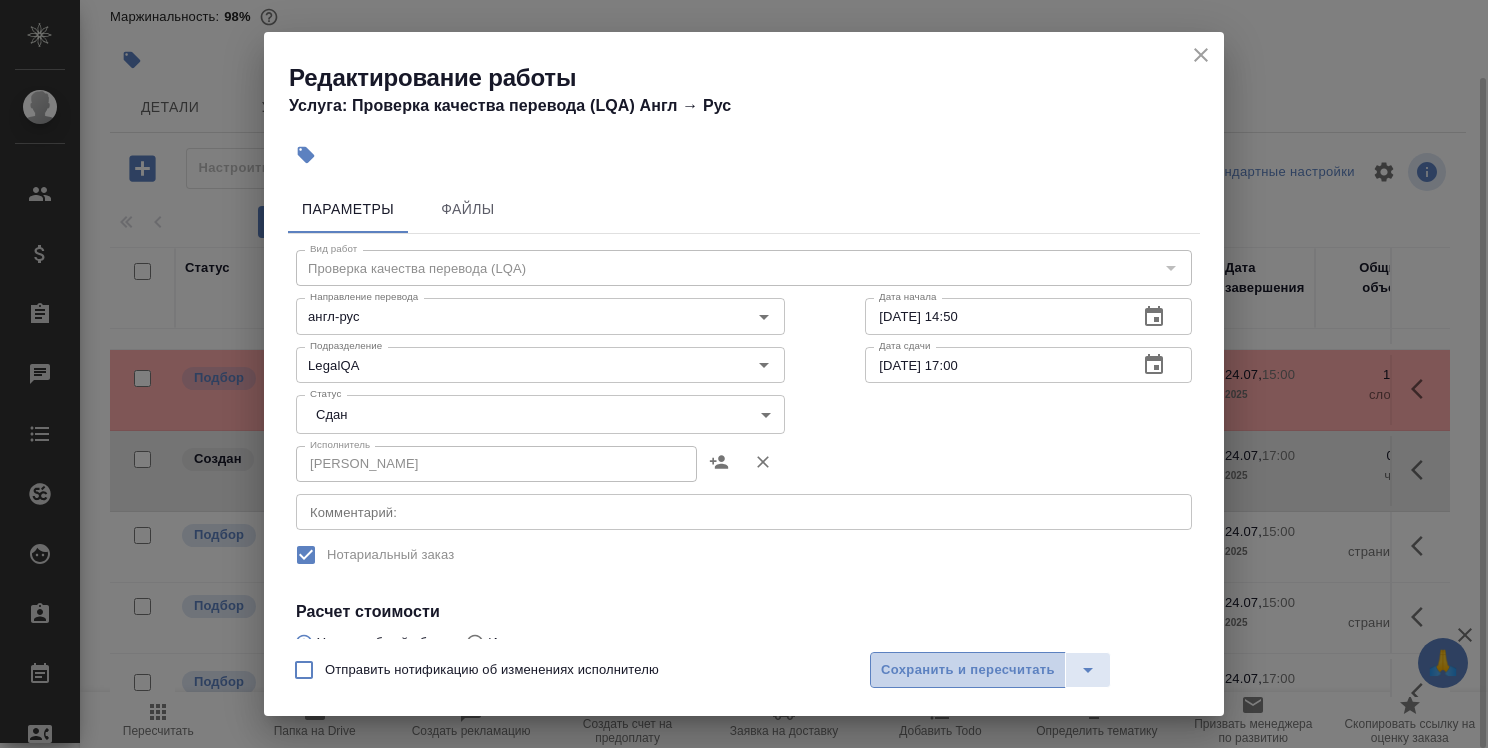 click on "Сохранить и пересчитать" at bounding box center (968, 670) 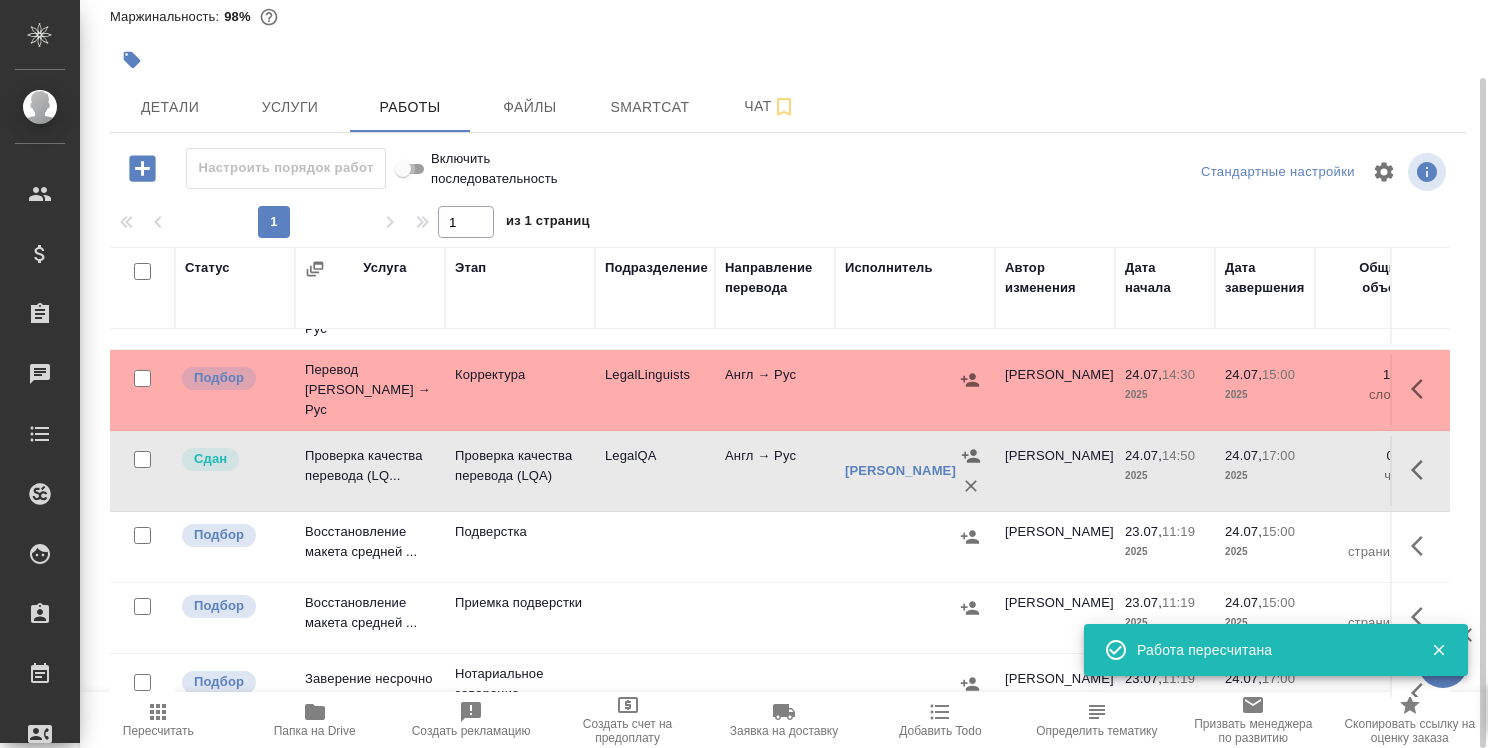 click on "Включить последовательность" at bounding box center (403, 169) 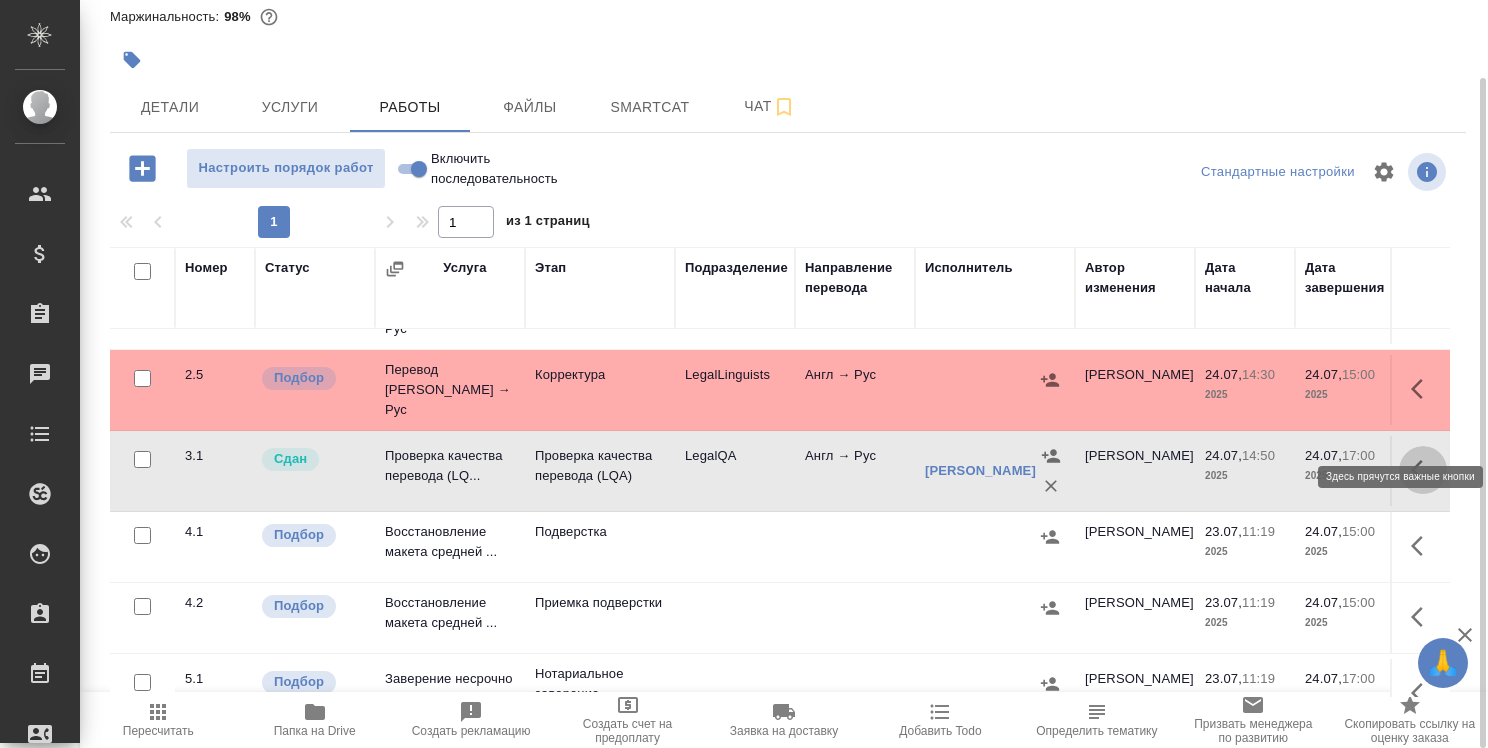 click 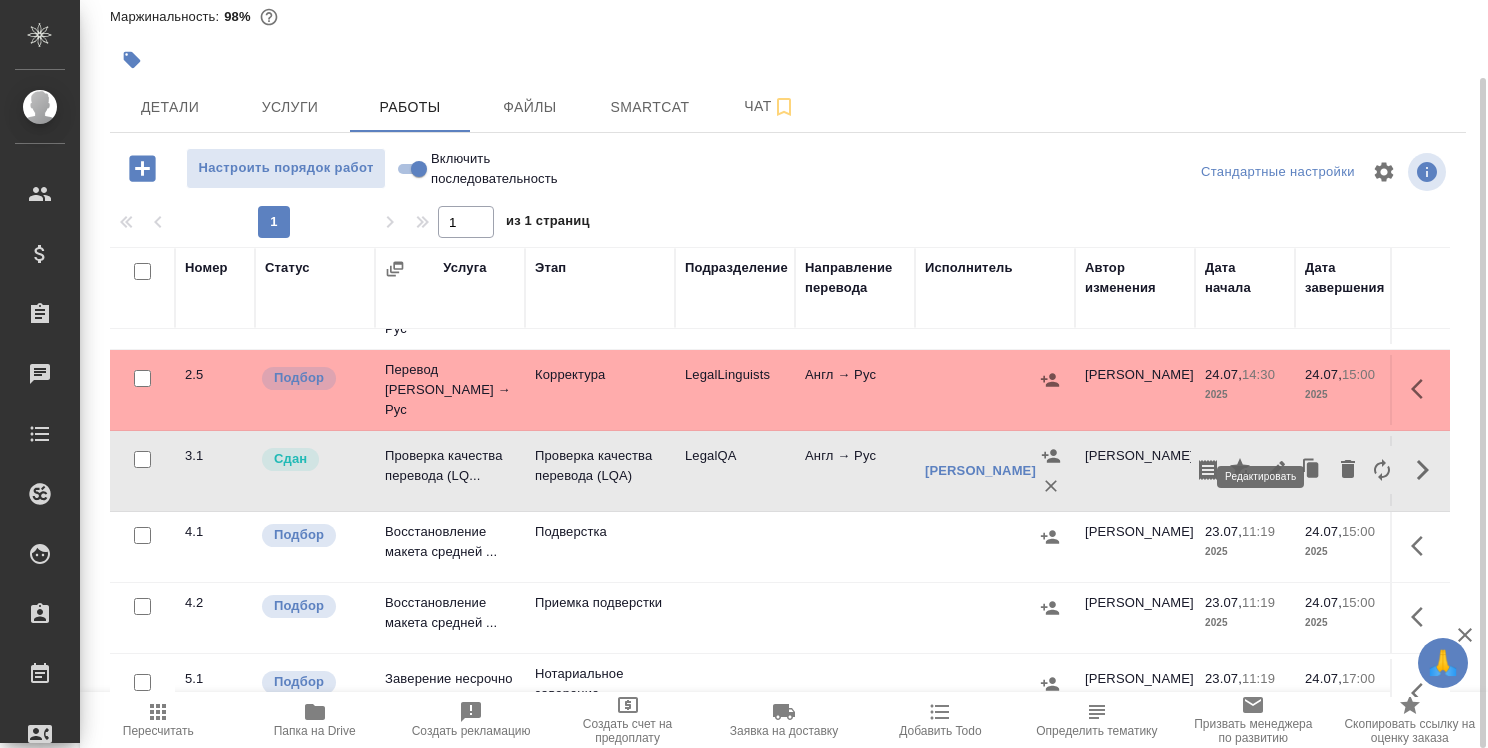 click 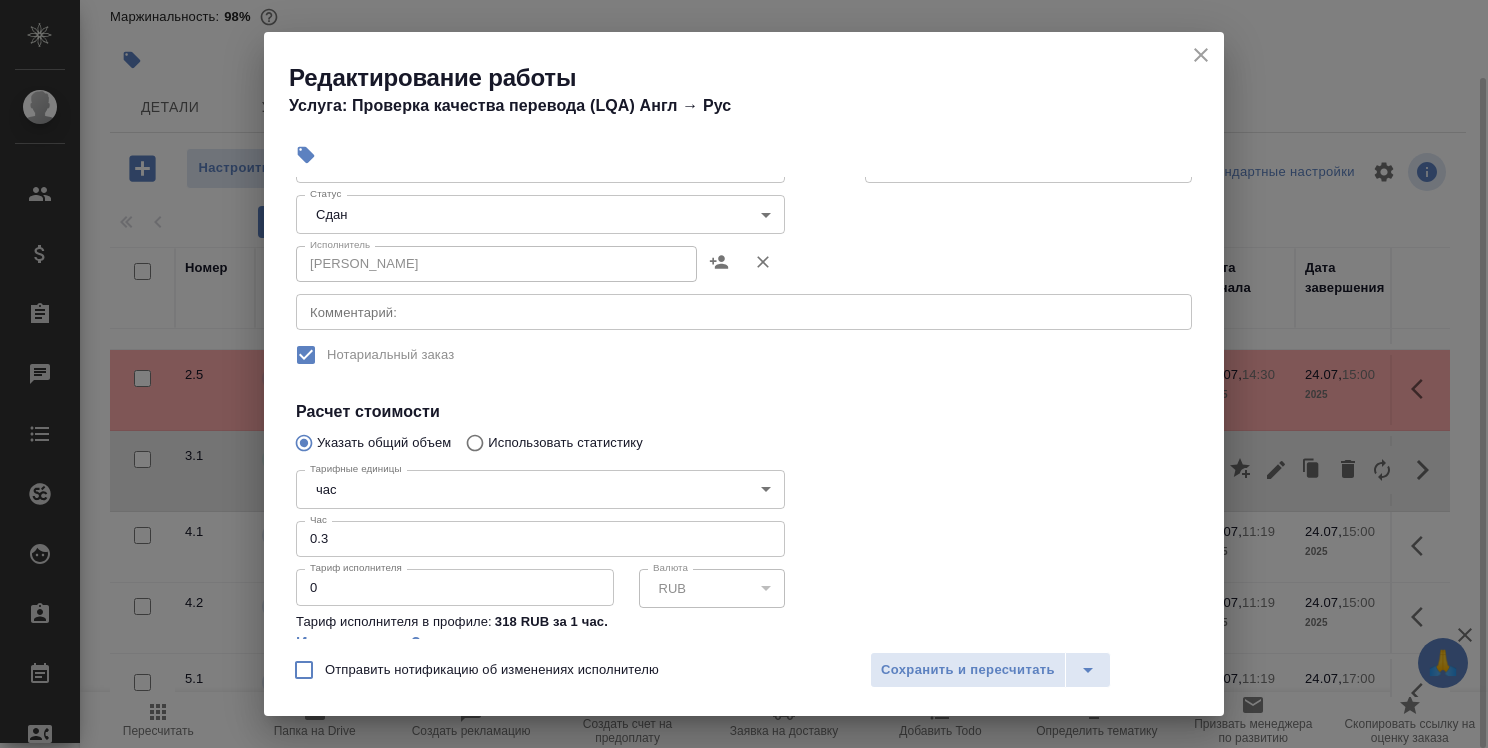 scroll, scrollTop: 300, scrollLeft: 0, axis: vertical 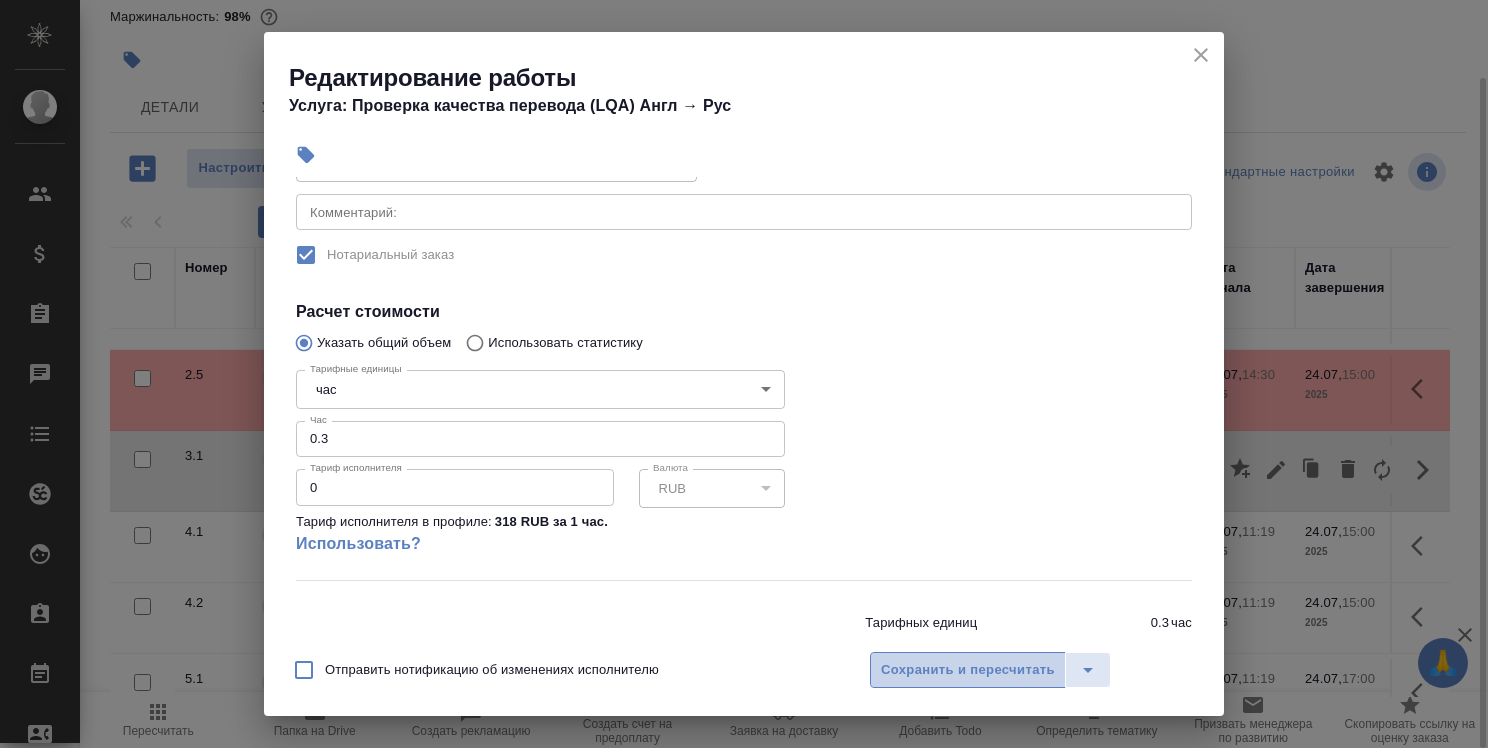 click on "Сохранить и пересчитать" at bounding box center (968, 670) 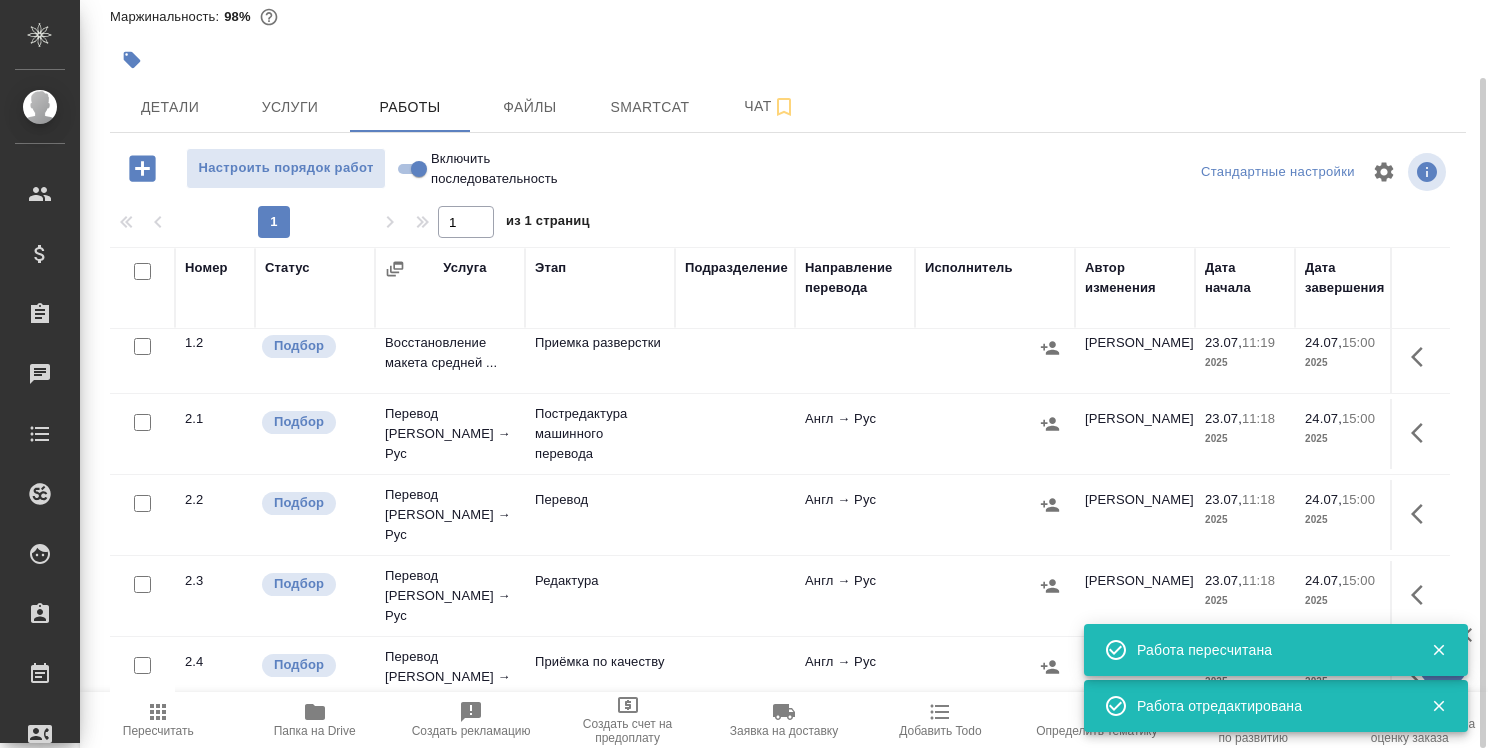 scroll, scrollTop: 56, scrollLeft: 0, axis: vertical 